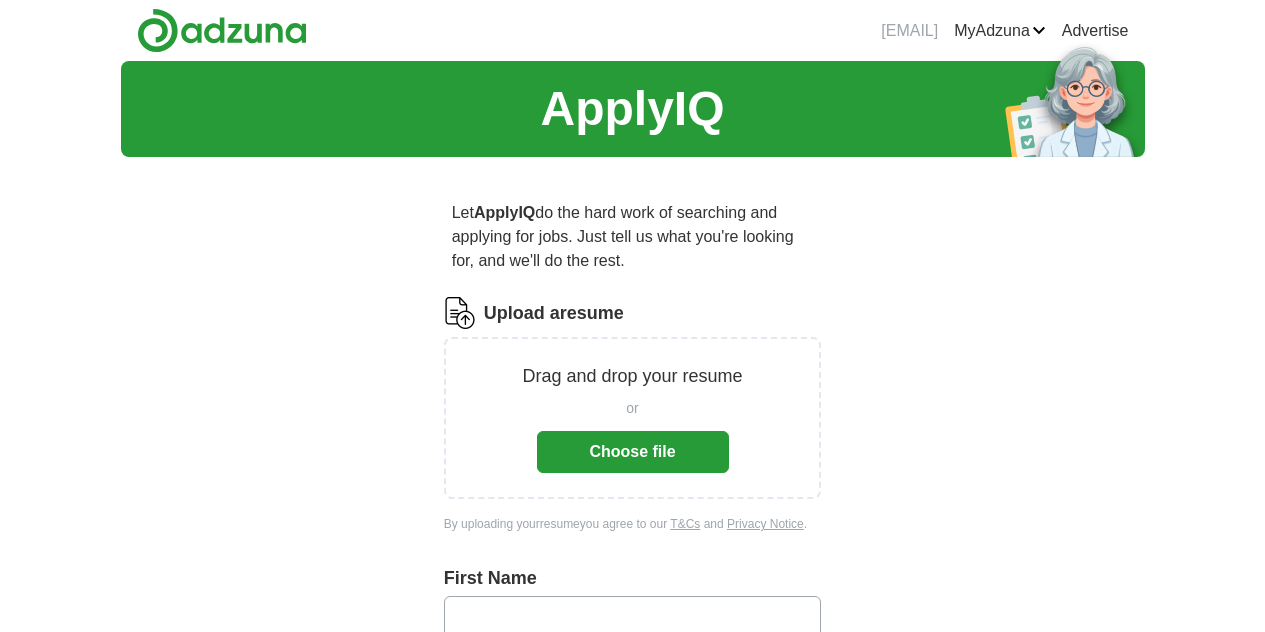 scroll, scrollTop: 0, scrollLeft: 0, axis: both 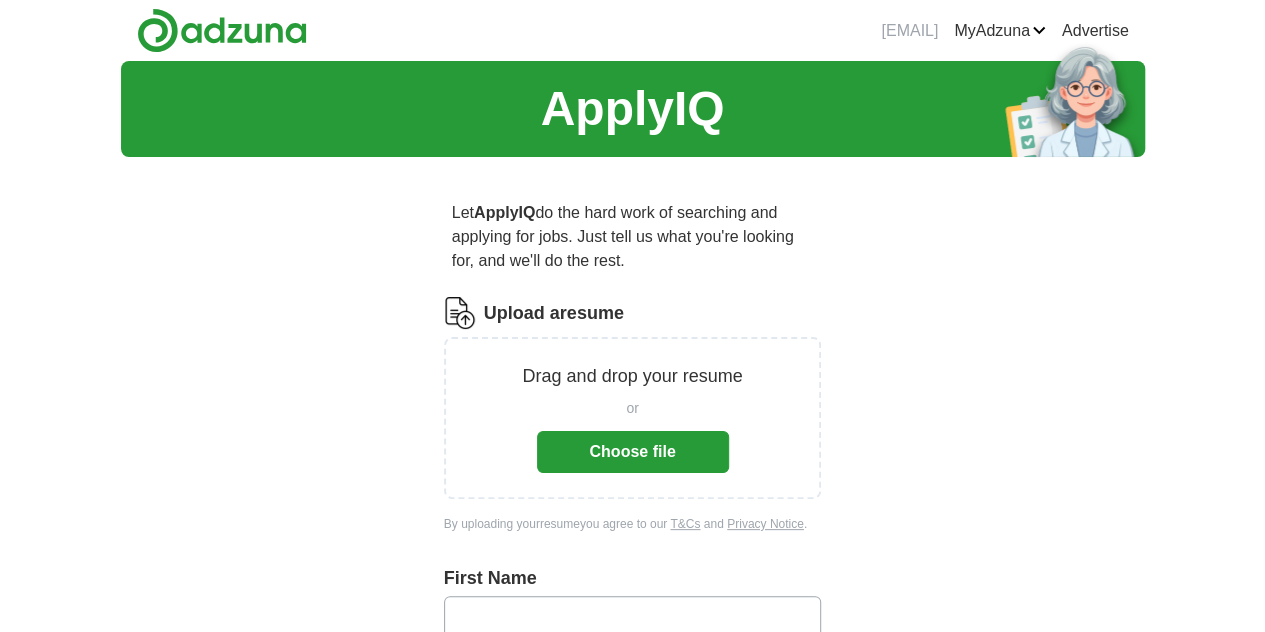 click on "Choose file" at bounding box center [633, 452] 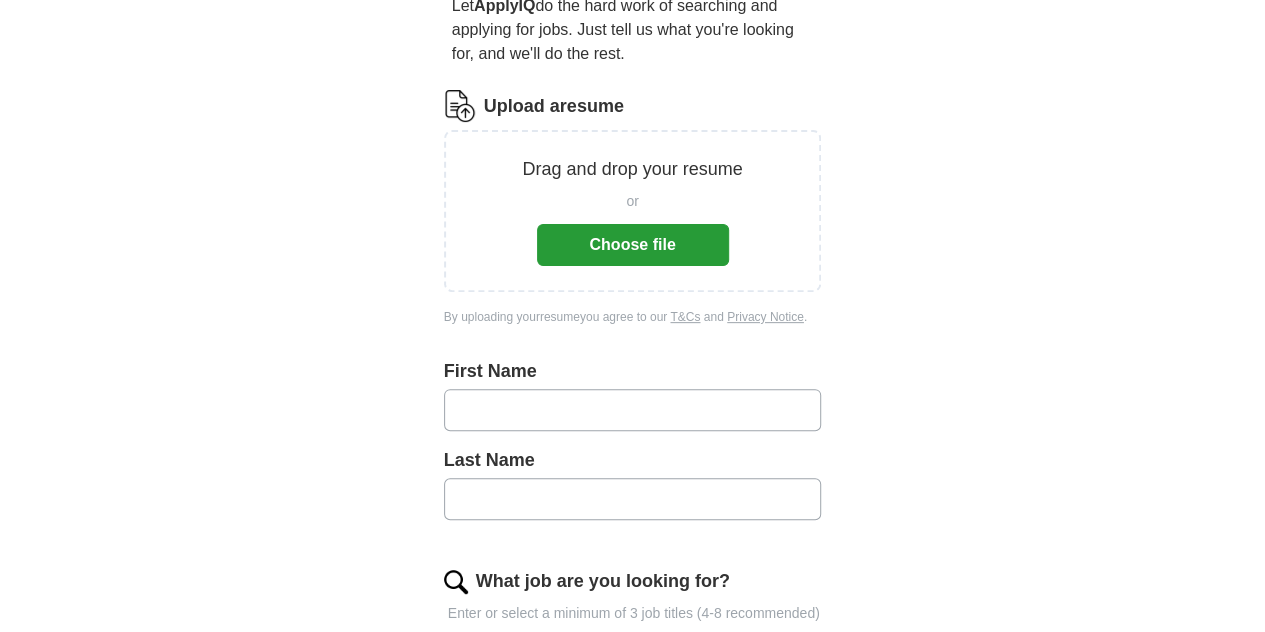 scroll, scrollTop: 203, scrollLeft: 0, axis: vertical 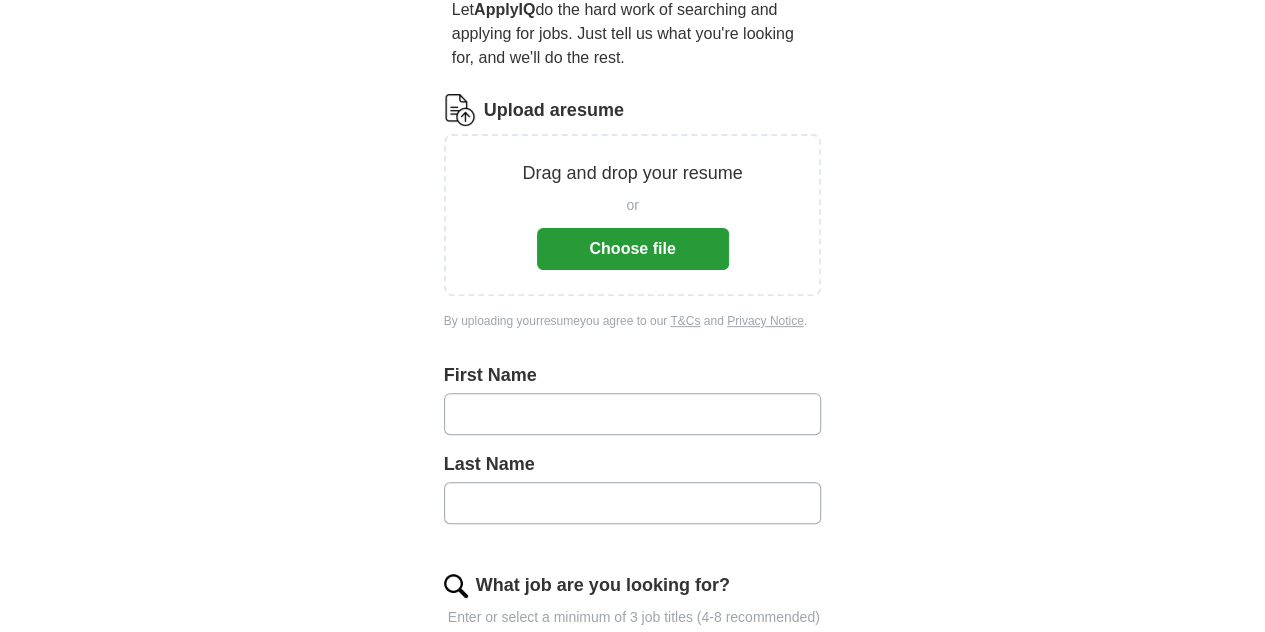 click on "Choose file" at bounding box center (633, 249) 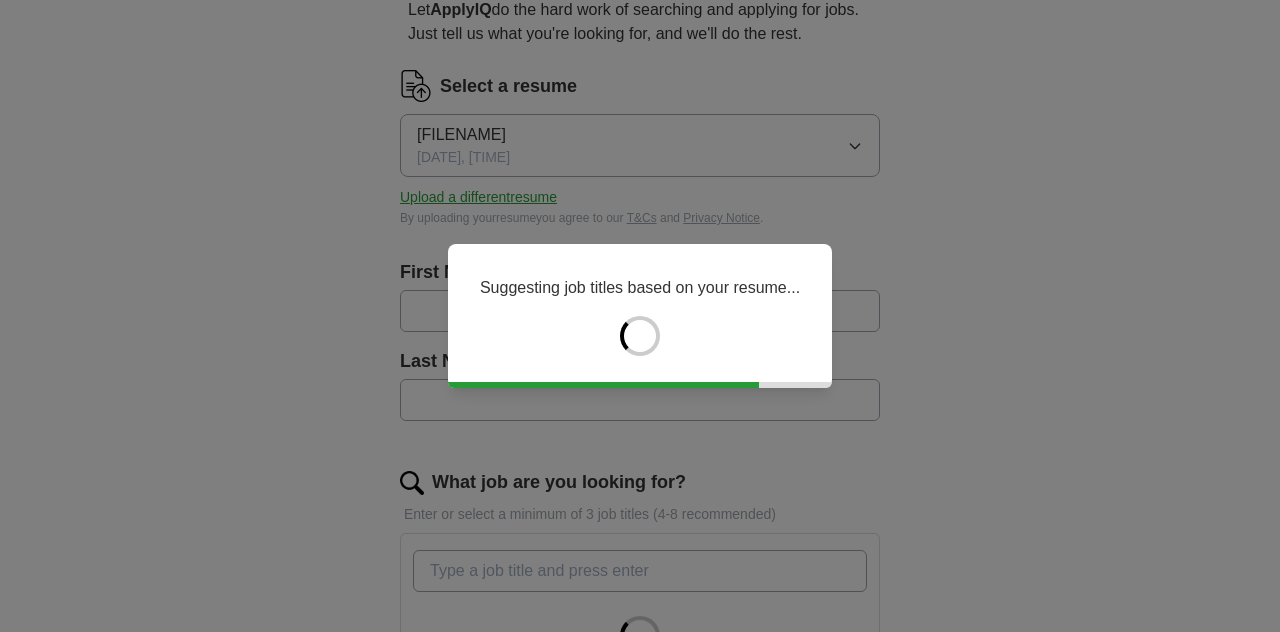type on "*****" 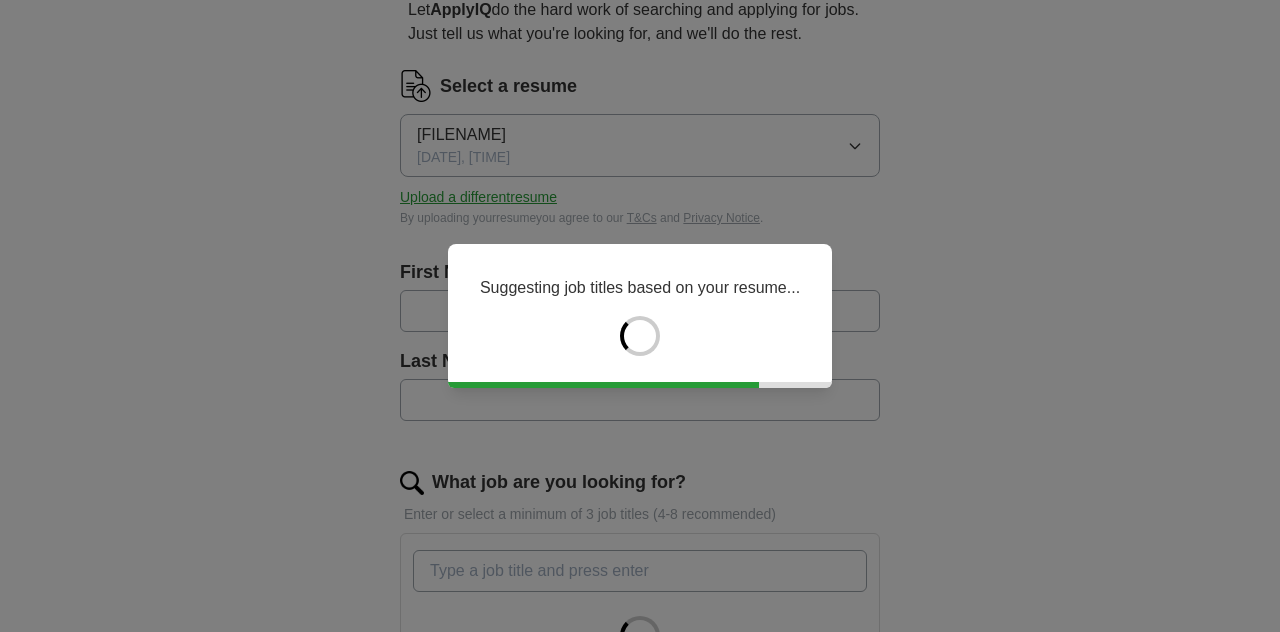 type on "*****" 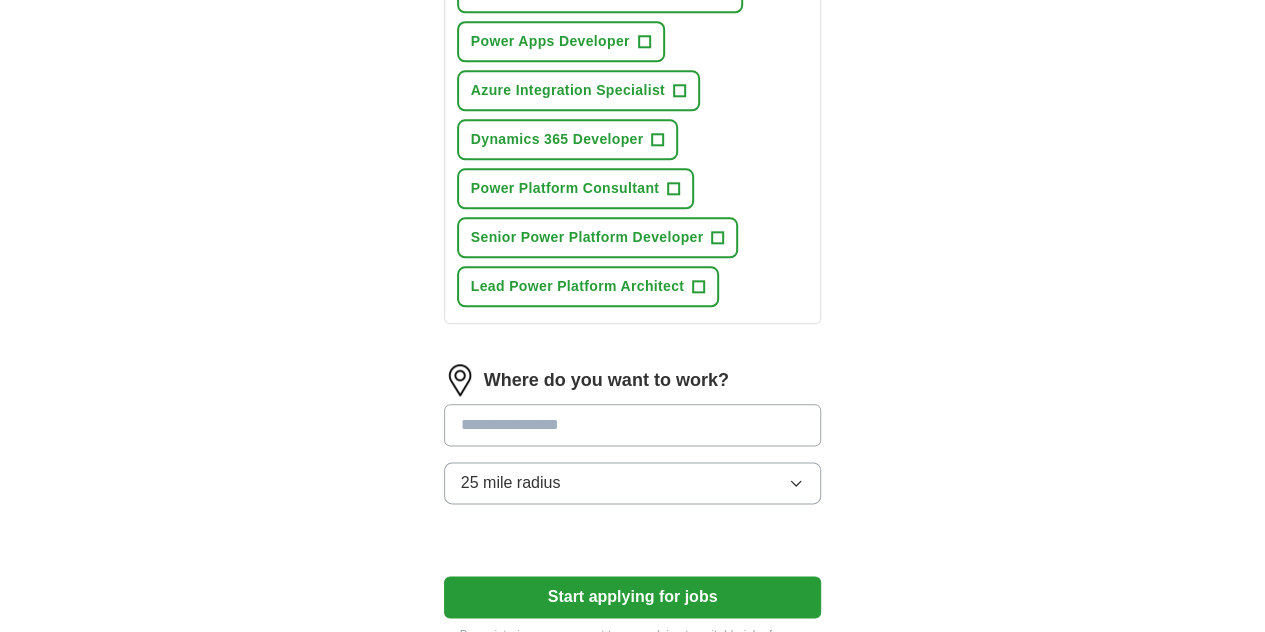 scroll, scrollTop: 1003, scrollLeft: 0, axis: vertical 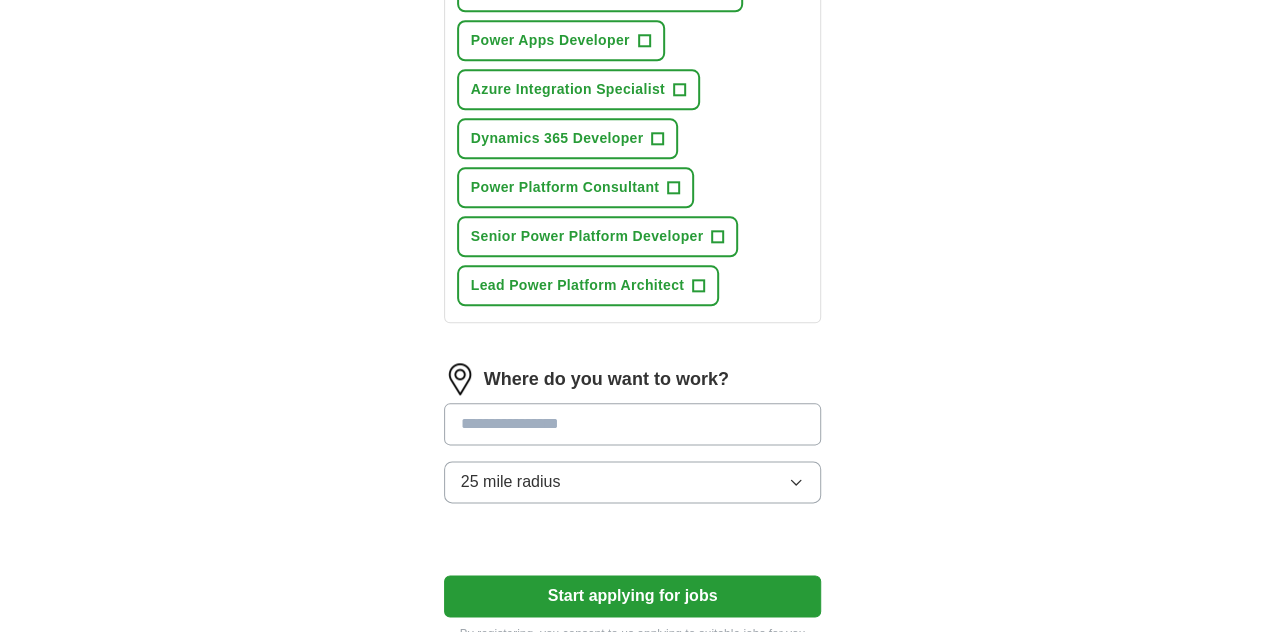 click at bounding box center (633, 424) 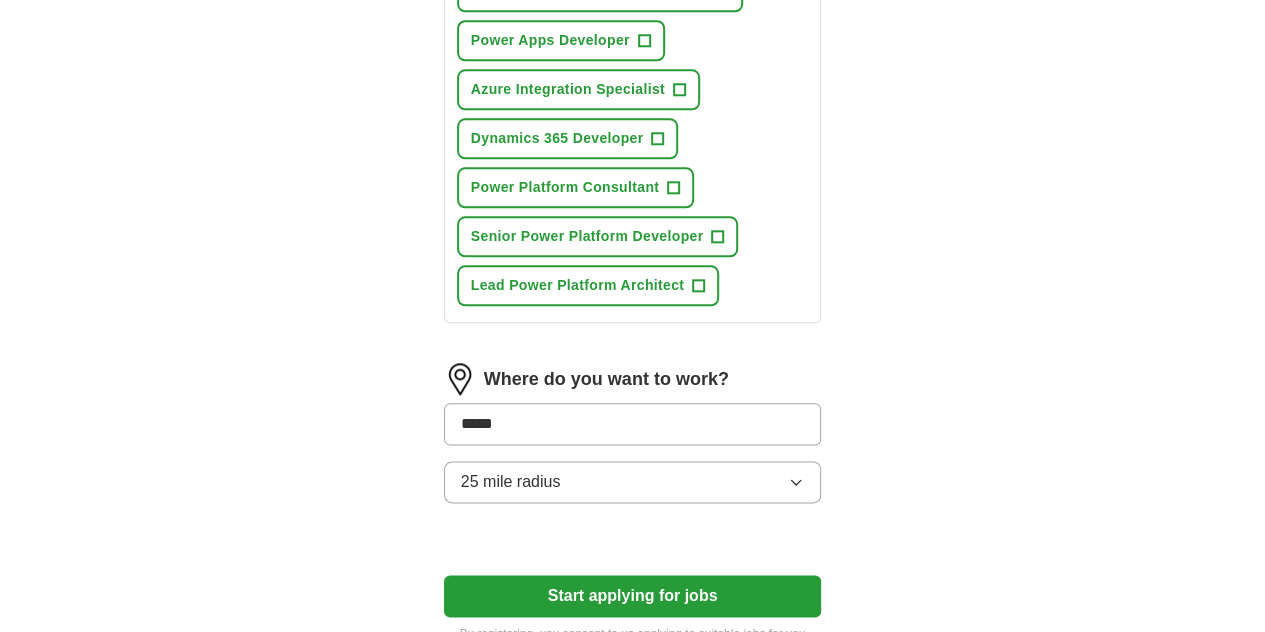 type on "******" 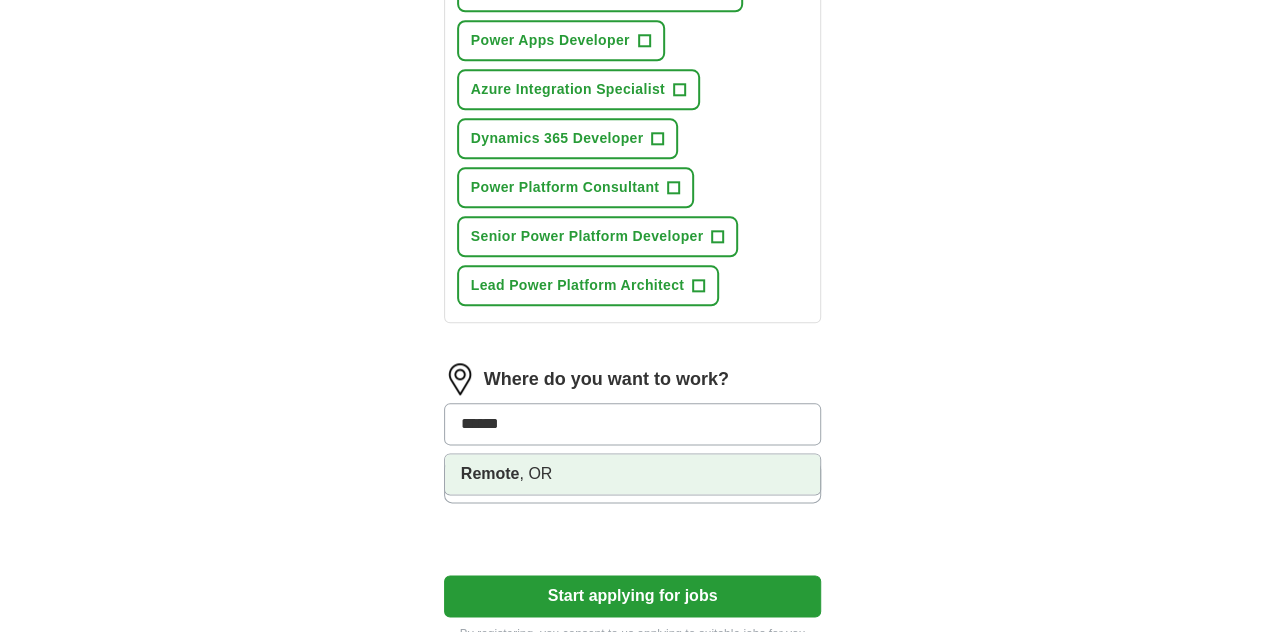 click on "Remote , [STATE]" at bounding box center (633, 474) 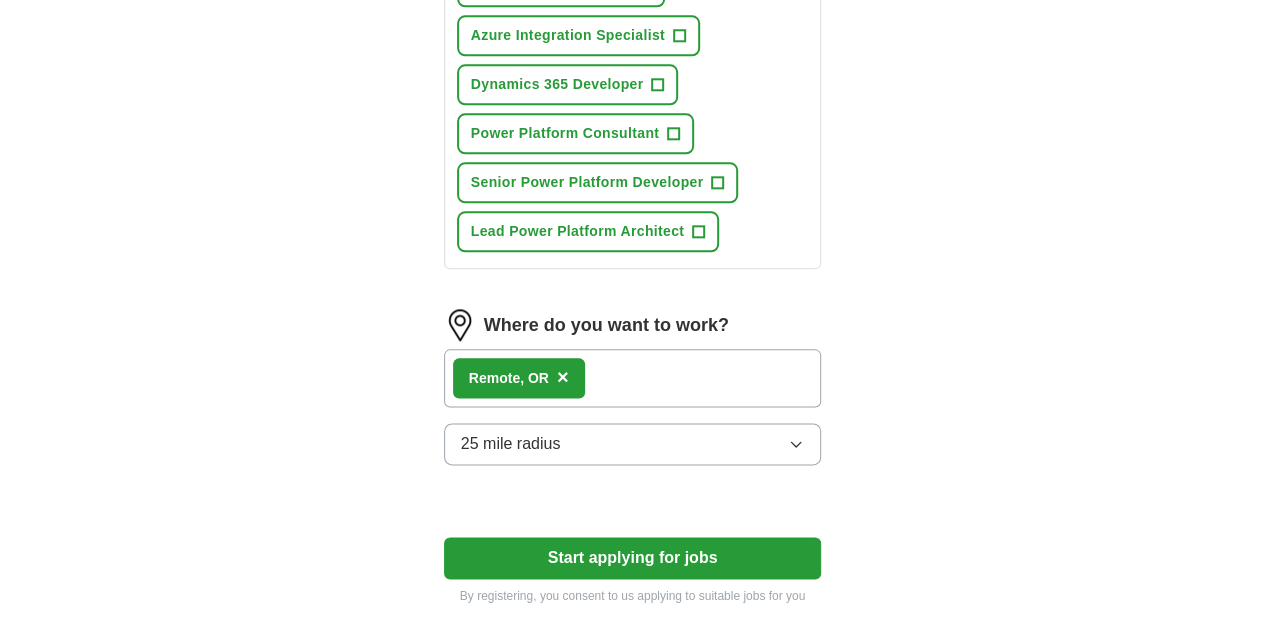scroll, scrollTop: 1103, scrollLeft: 0, axis: vertical 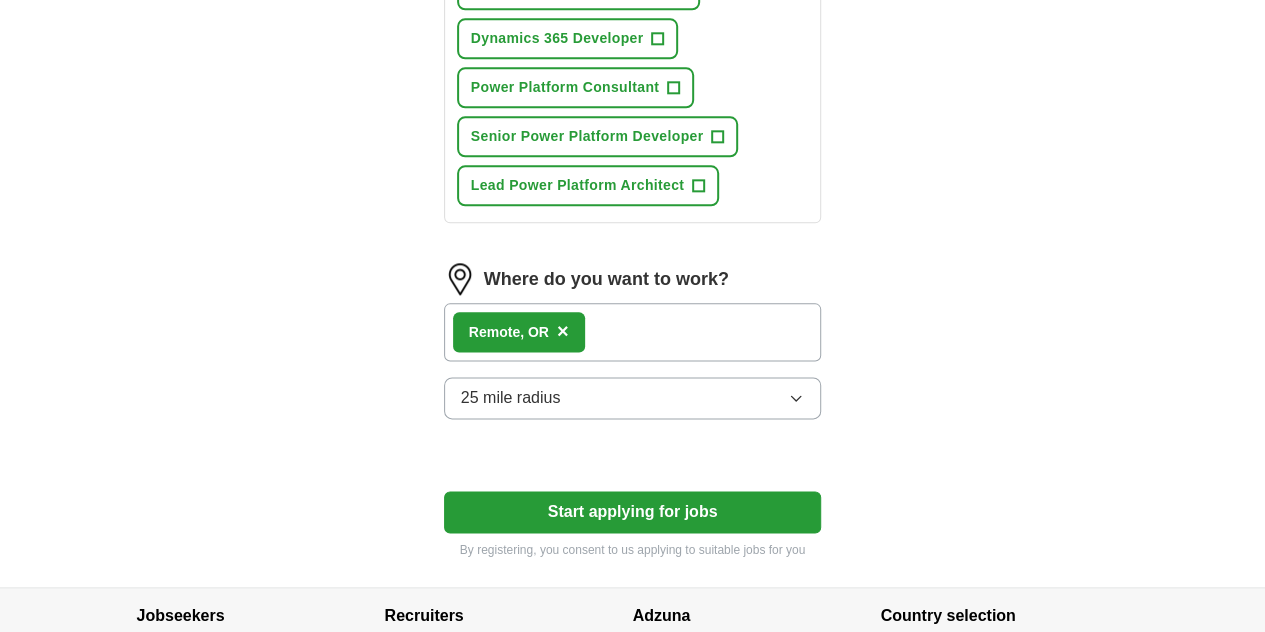 click on "25 mile radius" at bounding box center (633, 398) 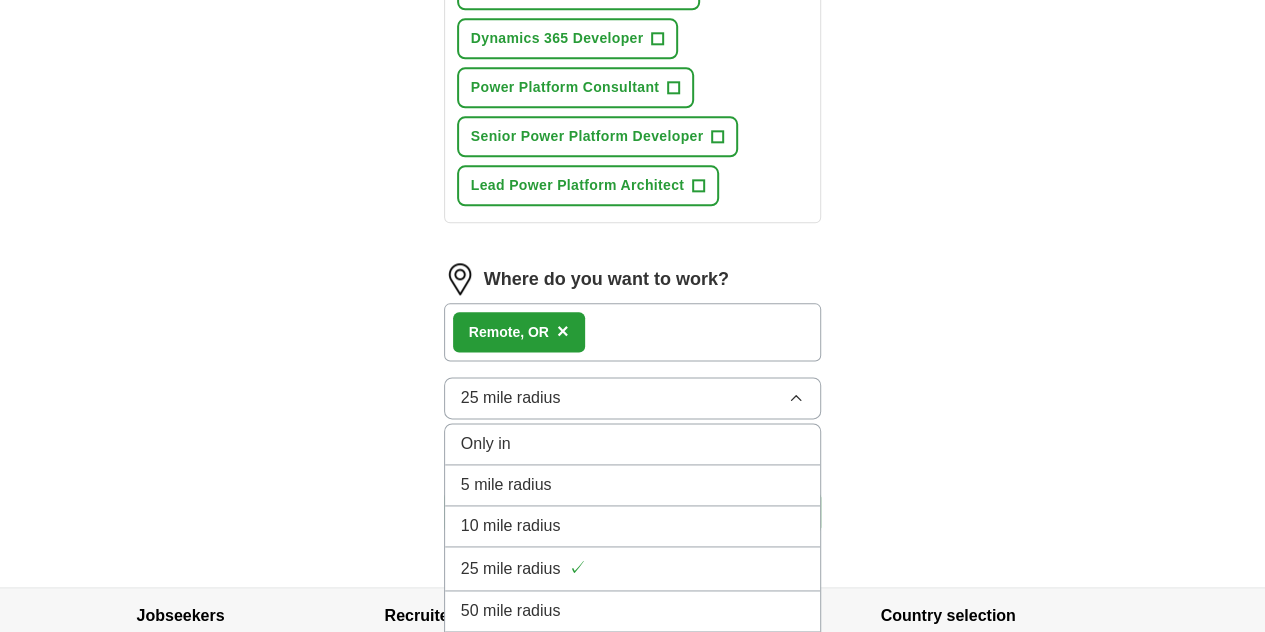 click on "ApplyIQ Let ApplyIQ do the hard work of searching and applying for jobs. Just tell us what you're looking for, and we'll do the rest. Select a resume [FILENAME] [DATE], [TIME] Upload a different resume By uploading your resume you agree to our T&Cs and Privacy Notice. First Name ***** Last Name ***** What job are you looking for? Enter or select a minimum of 3 job titles (4-8 recommended) CRM Implementation Manager + CRM Solutions Architect + Dynamics 365 CE Architect + Senior Dynamics CRM Consultant + Power Apps Developer + Azure Integration Specialist + Dynamics 365 Developer + Power Platform Consultant + Senior Power Platform Developer + Lead Power Platform Architect + Where do you want to work? Remote , [STATE] × 25 mile radius Only in 5 mile radius 10 mile radius 25 mile radius ✓ 50 mile radius 100 mile radius Start applying for jobs By registering, you consent to us applying to suitable jobs for you" at bounding box center [633, -228] 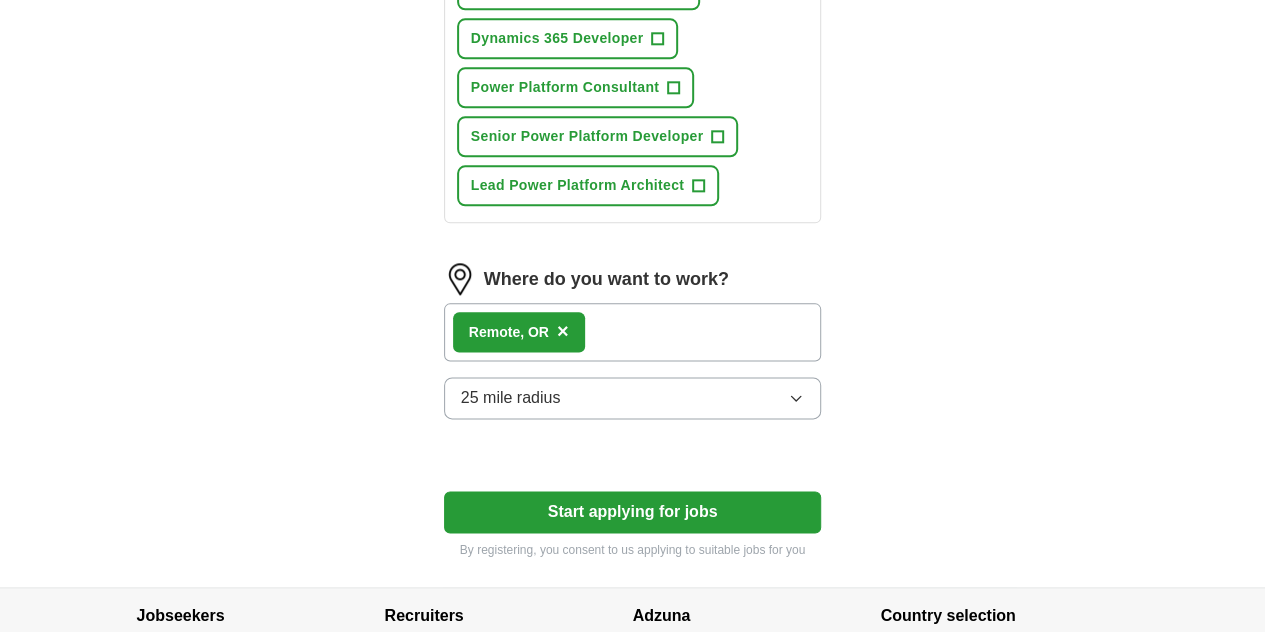 click on "Start applying for jobs" at bounding box center [633, 512] 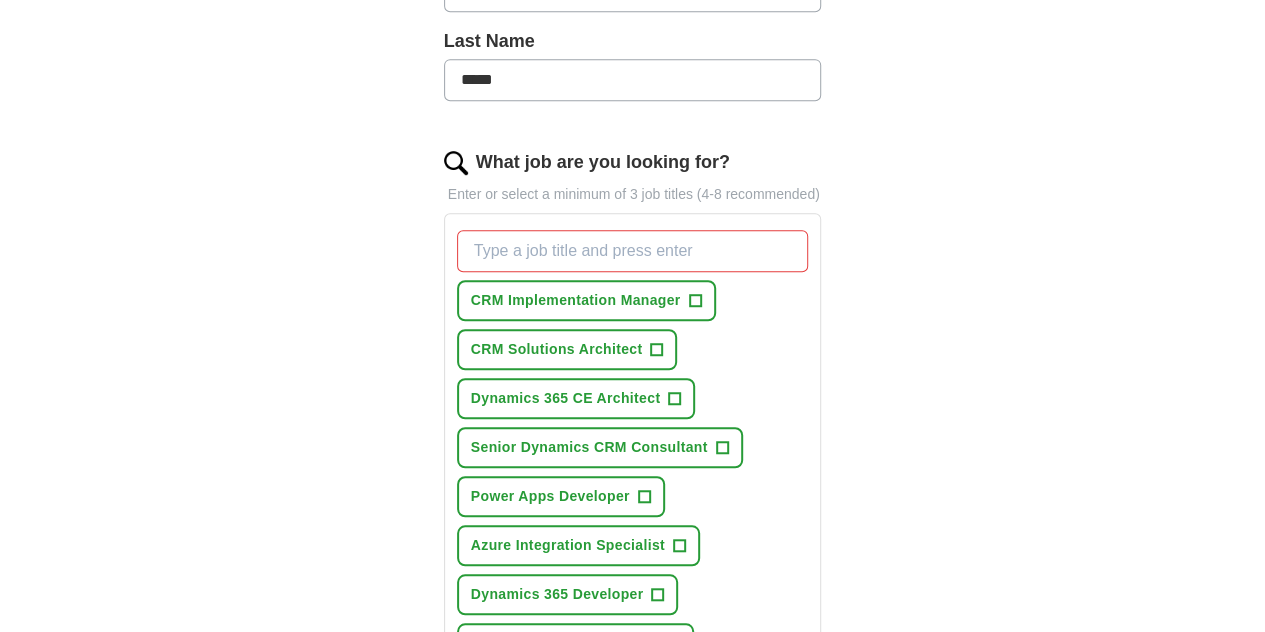 scroll, scrollTop: 503, scrollLeft: 0, axis: vertical 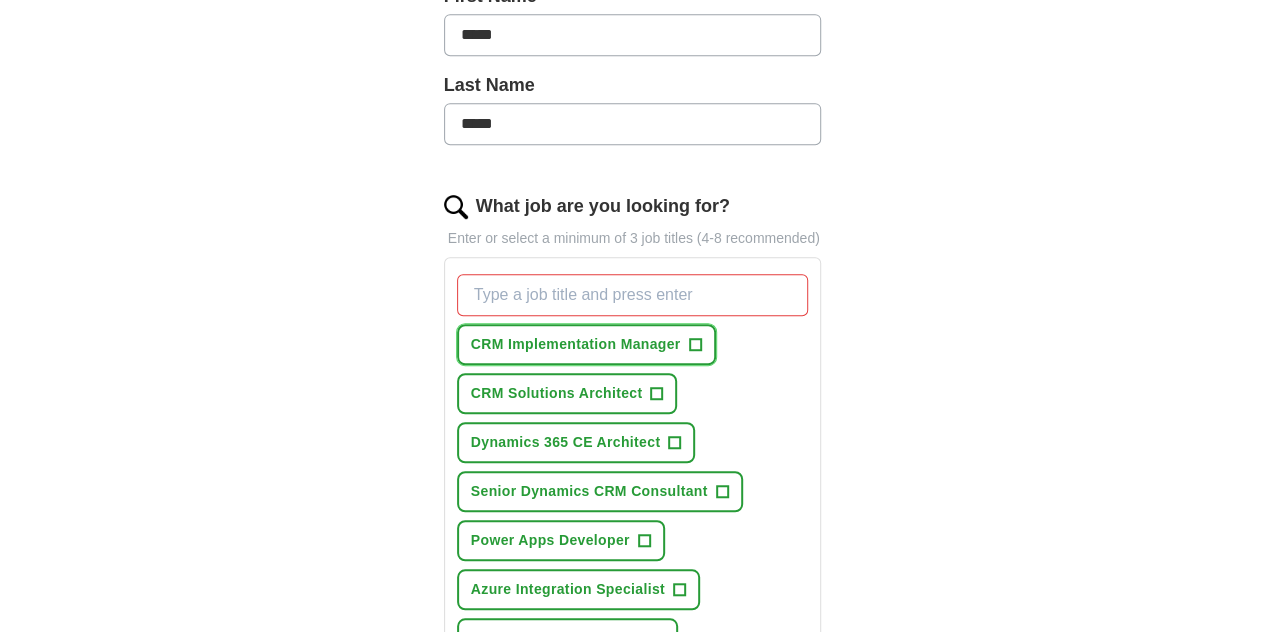 click on "CRM Implementation Manager +" at bounding box center [586, 344] 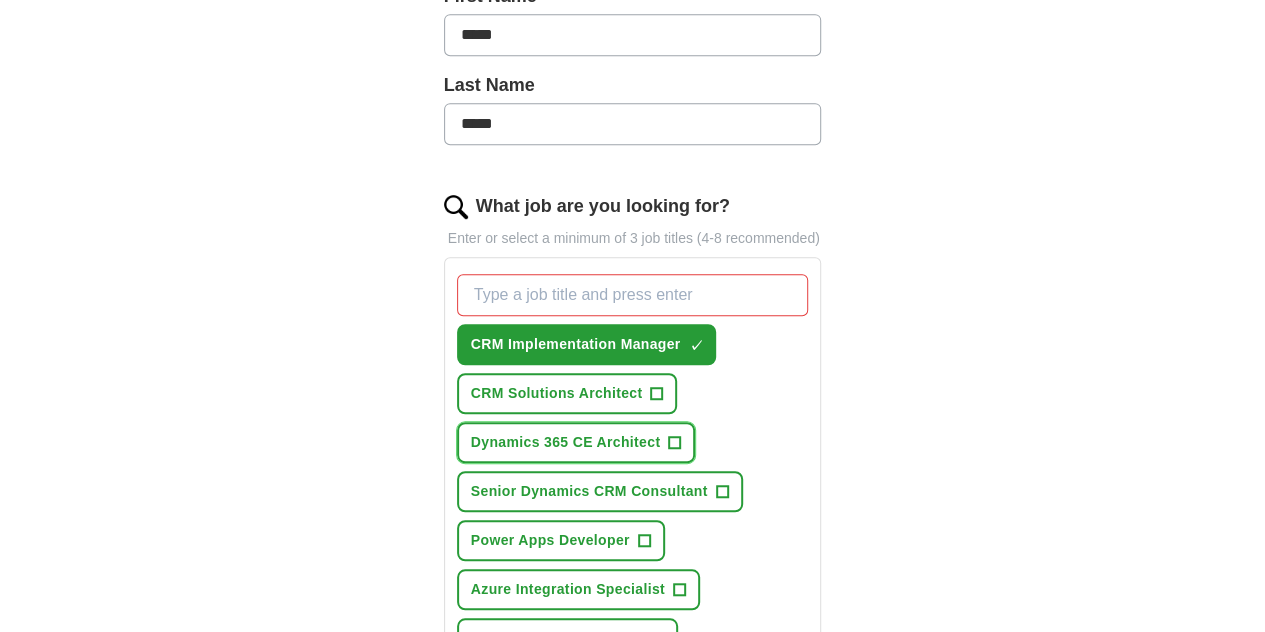 click on "+" at bounding box center (675, 443) 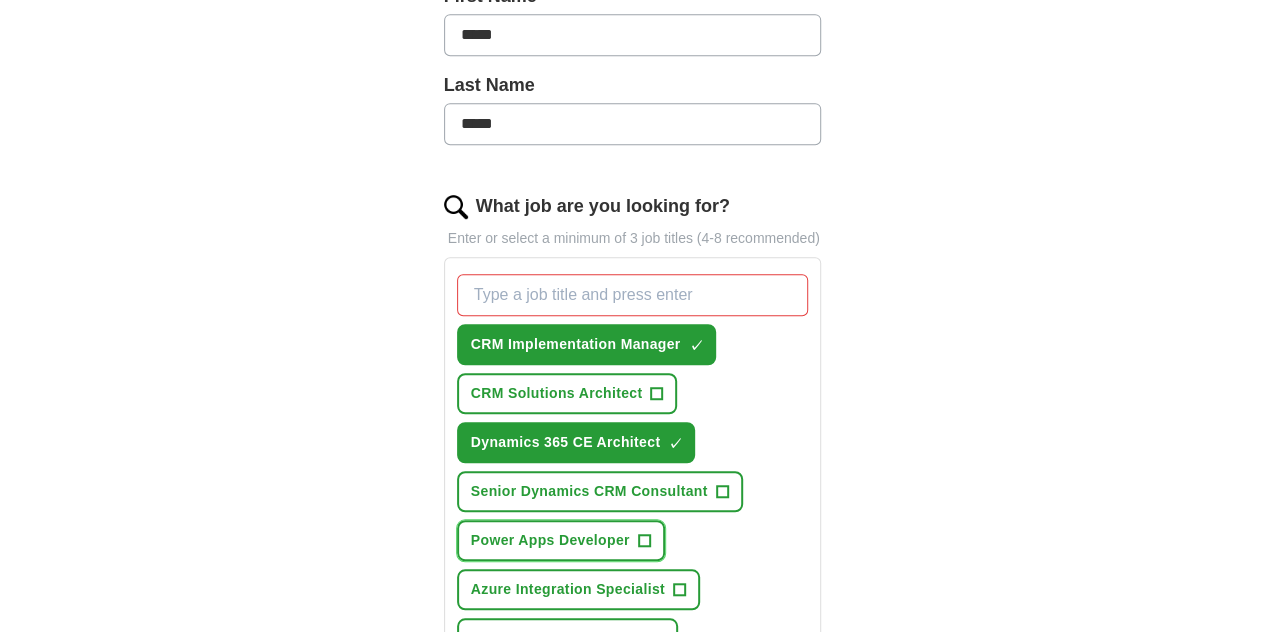 click on "Power Apps Developer +" at bounding box center [561, 540] 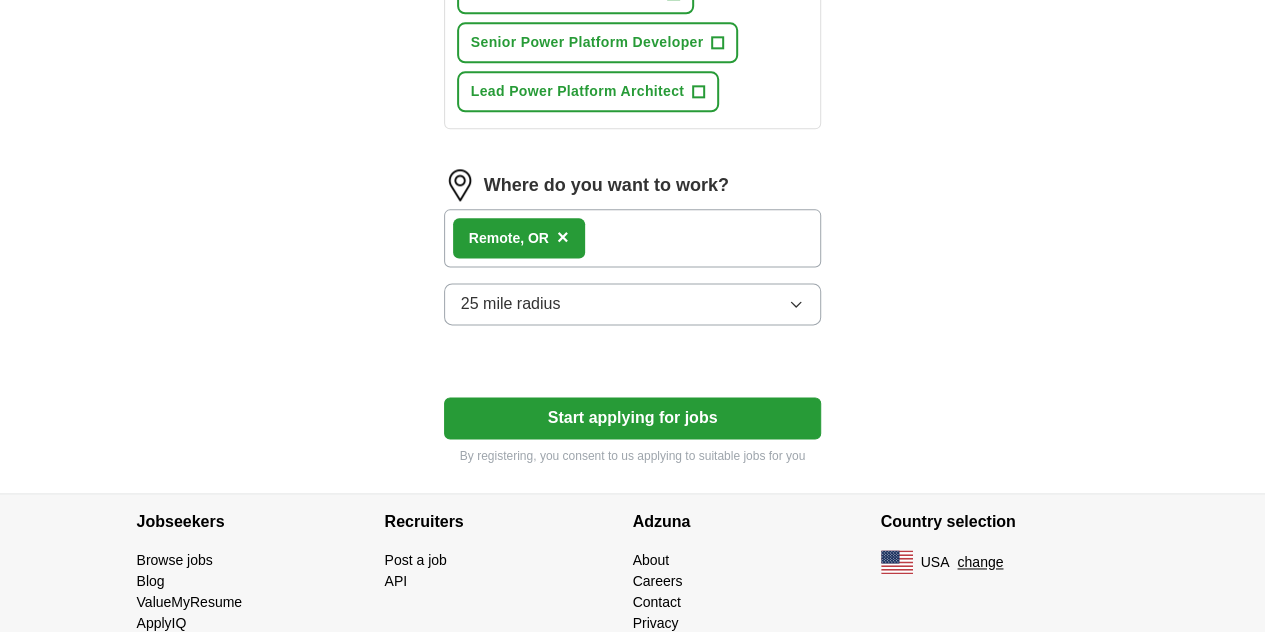 scroll, scrollTop: 1203, scrollLeft: 0, axis: vertical 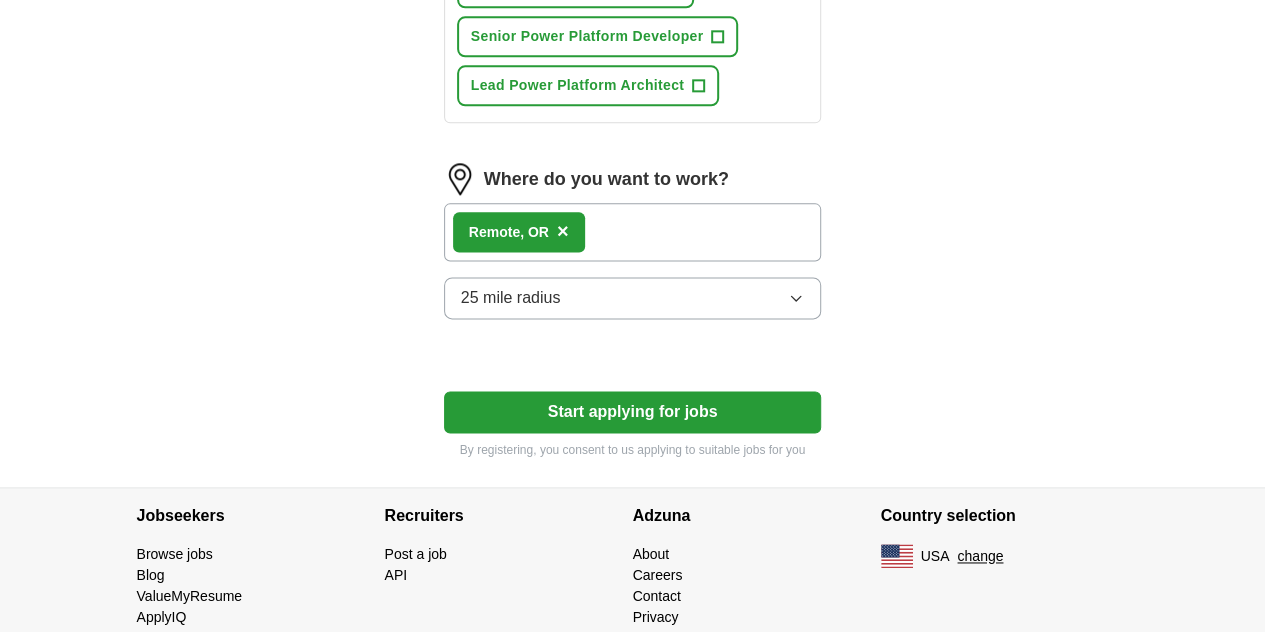 click on "Start applying for jobs" at bounding box center (633, 412) 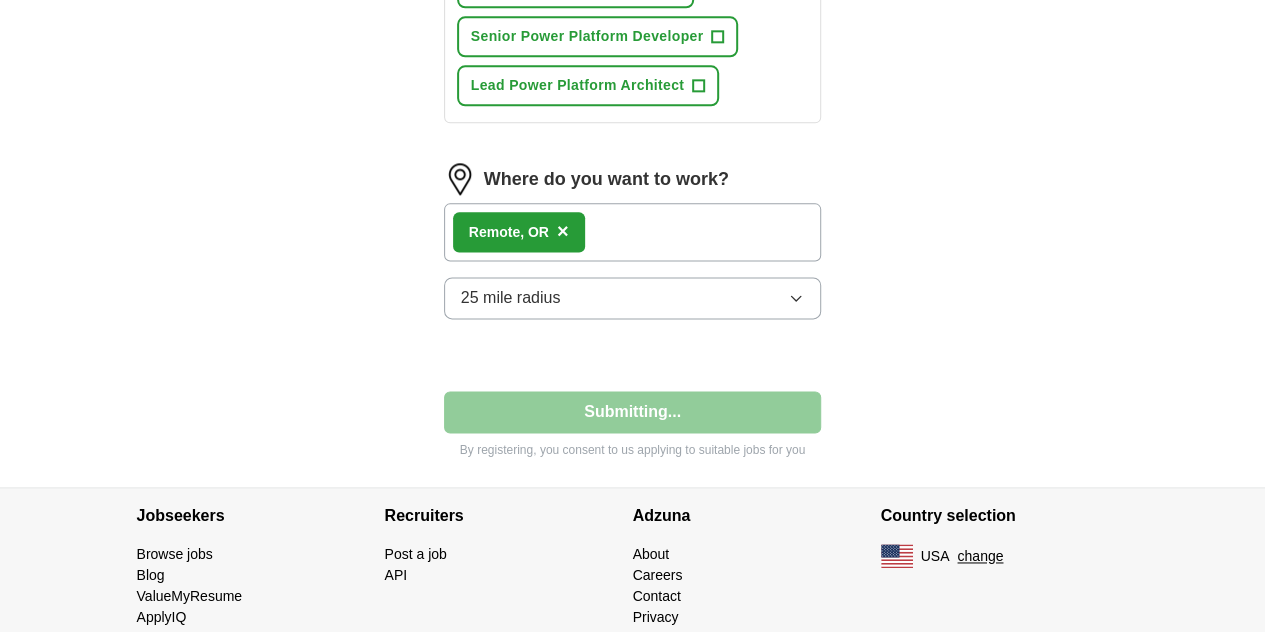 select on "**" 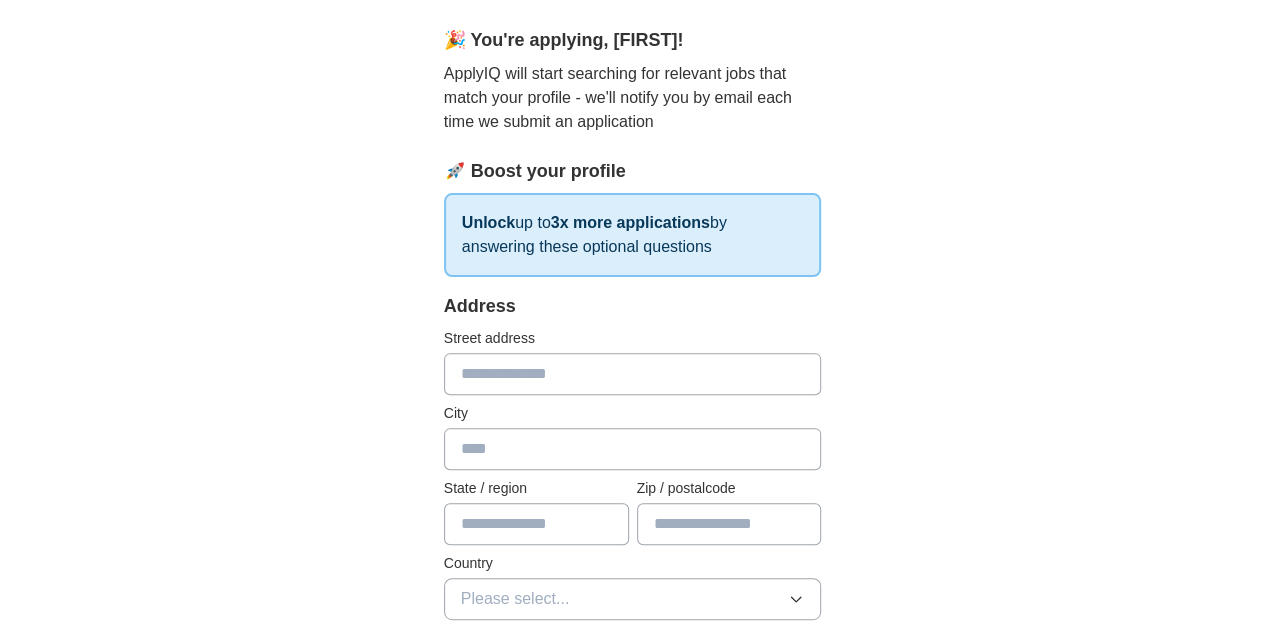 scroll, scrollTop: 140, scrollLeft: 0, axis: vertical 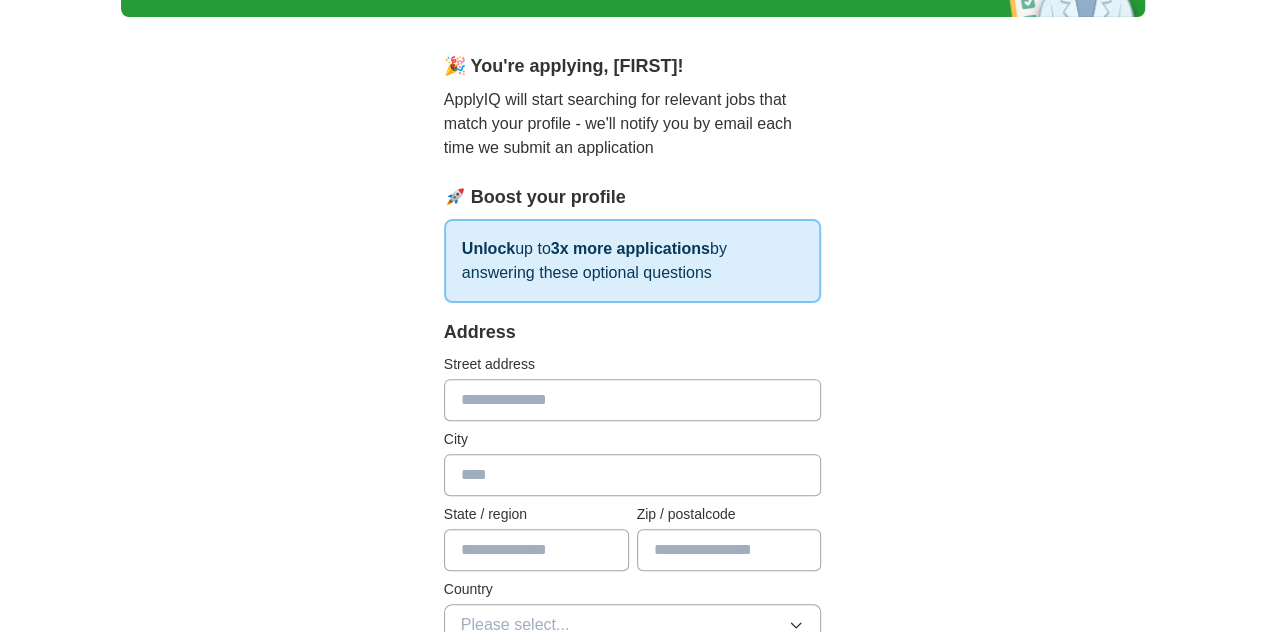 click at bounding box center (633, 400) 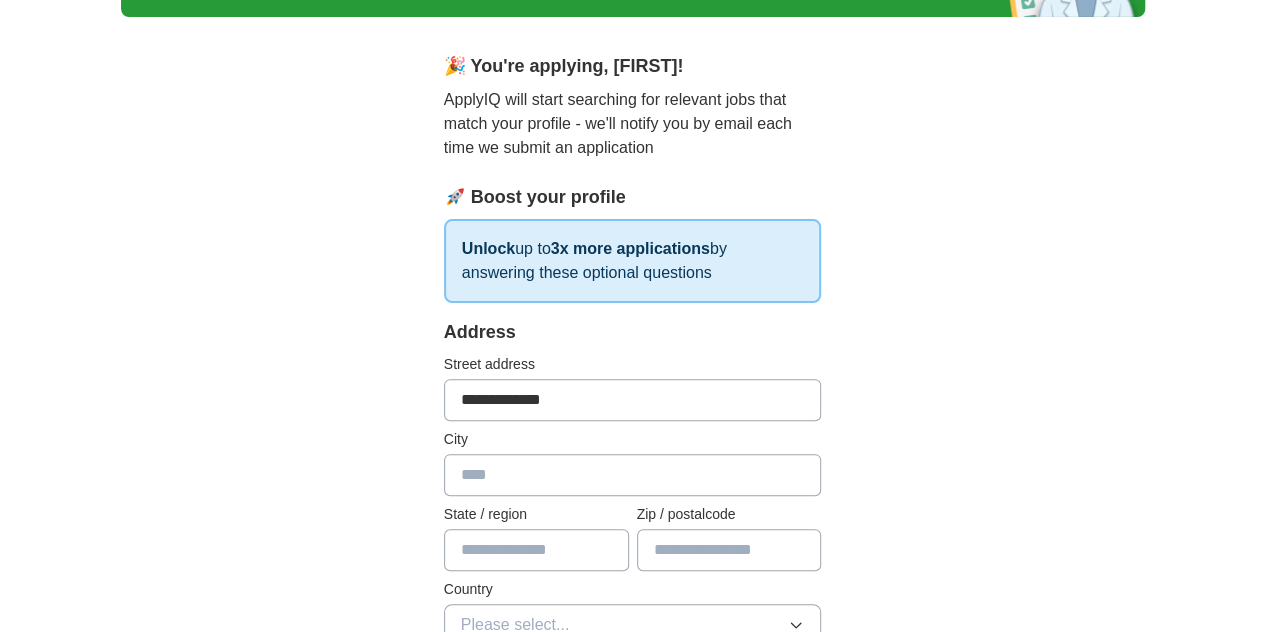 type on "*********" 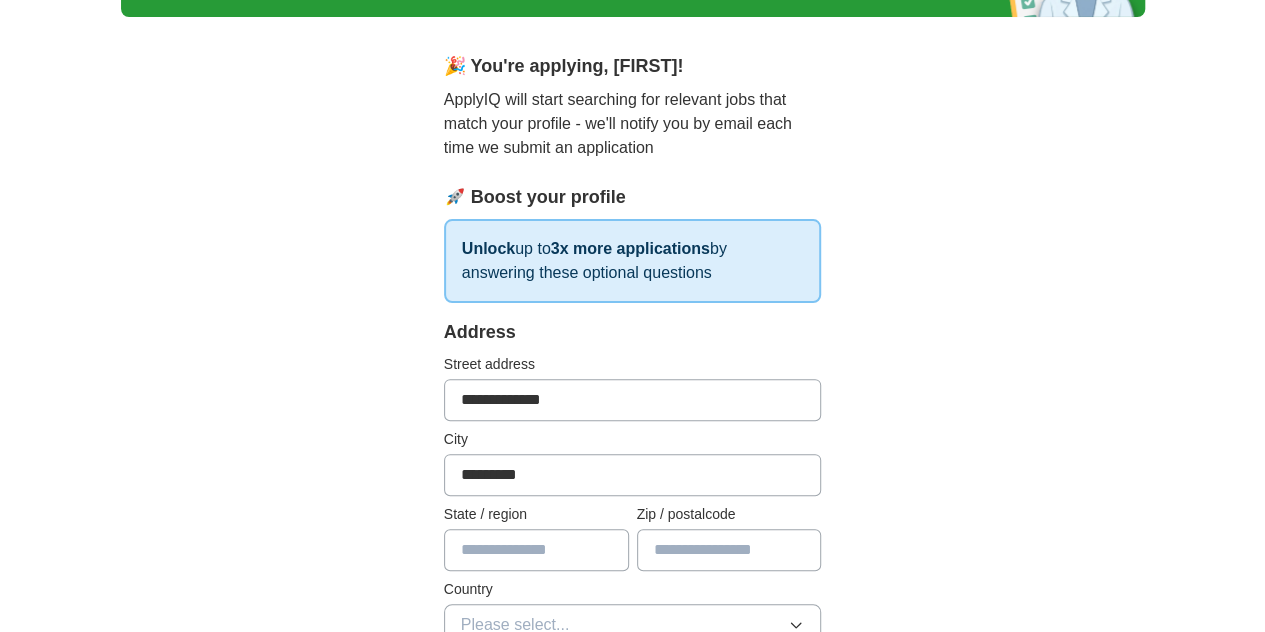 type on "**********" 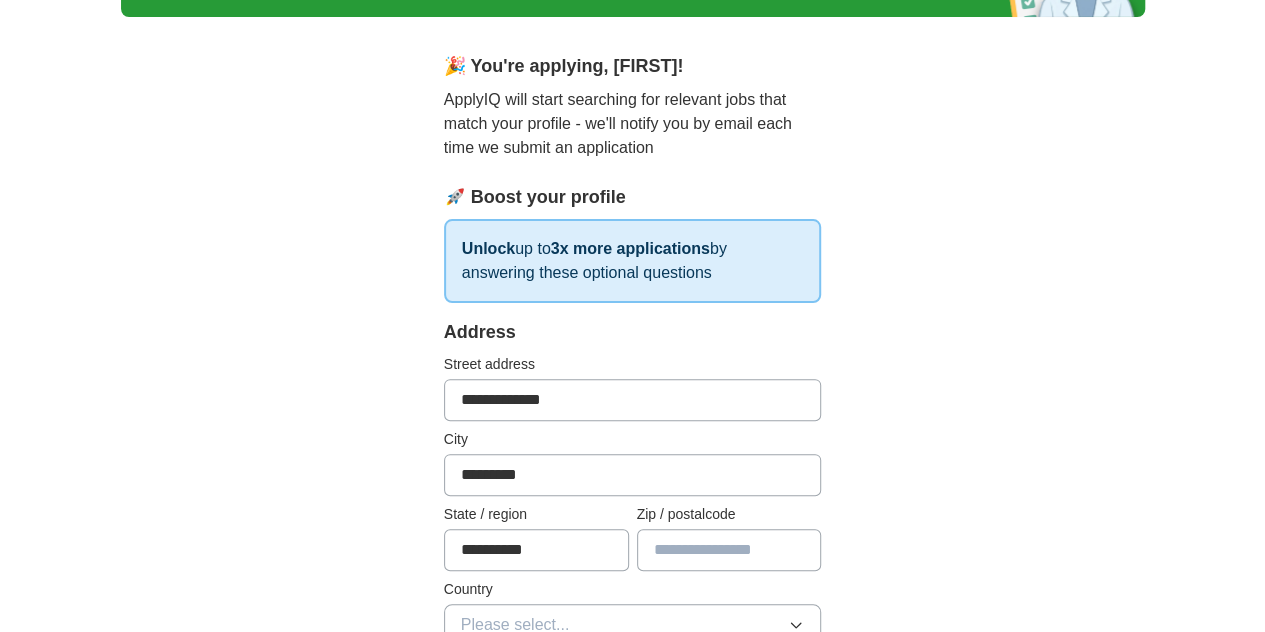 type on "*****" 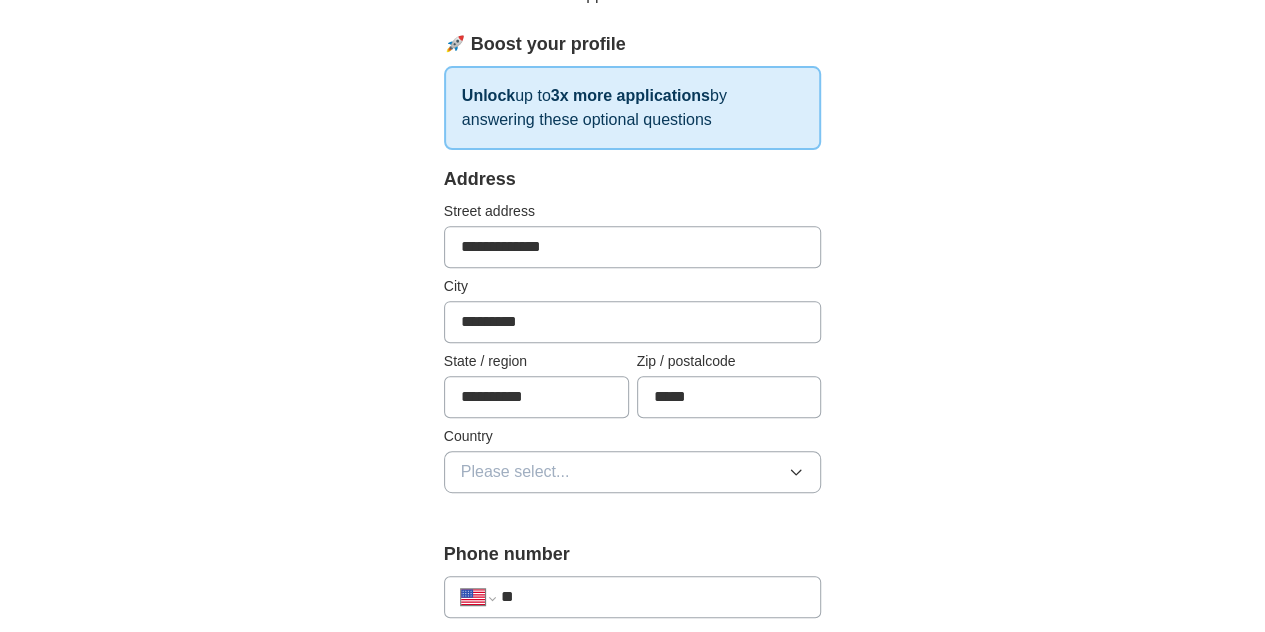 scroll, scrollTop: 440, scrollLeft: 0, axis: vertical 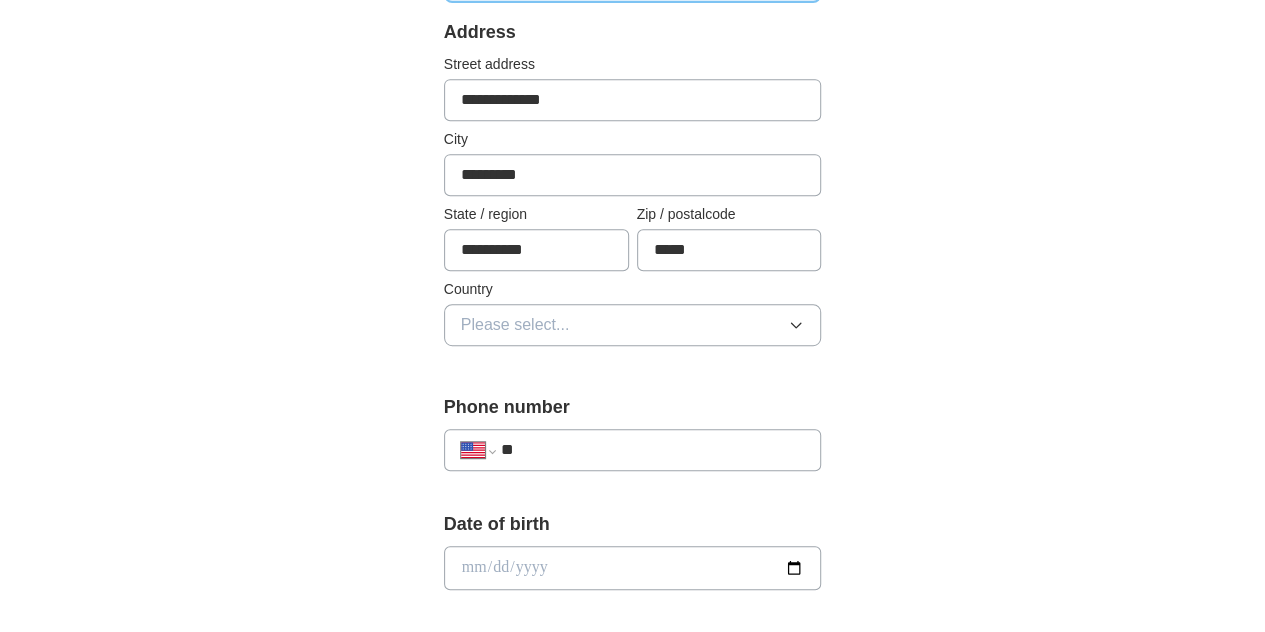 click on "Please select..." at bounding box center (633, 325) 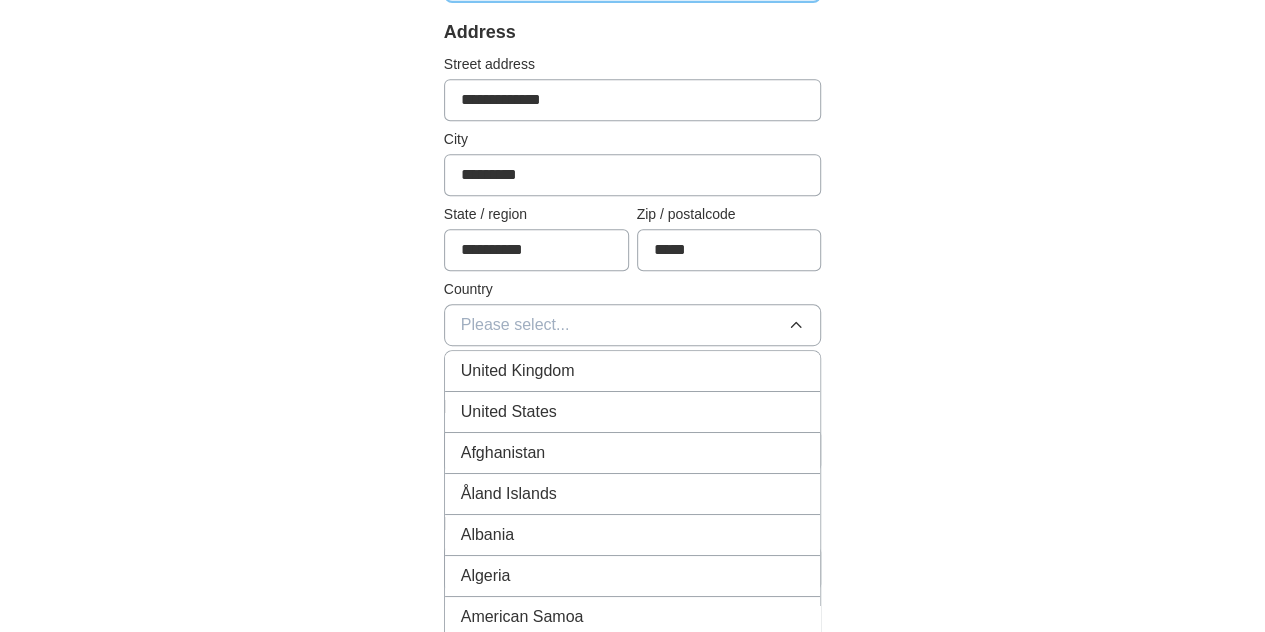click on "United States" at bounding box center (633, 412) 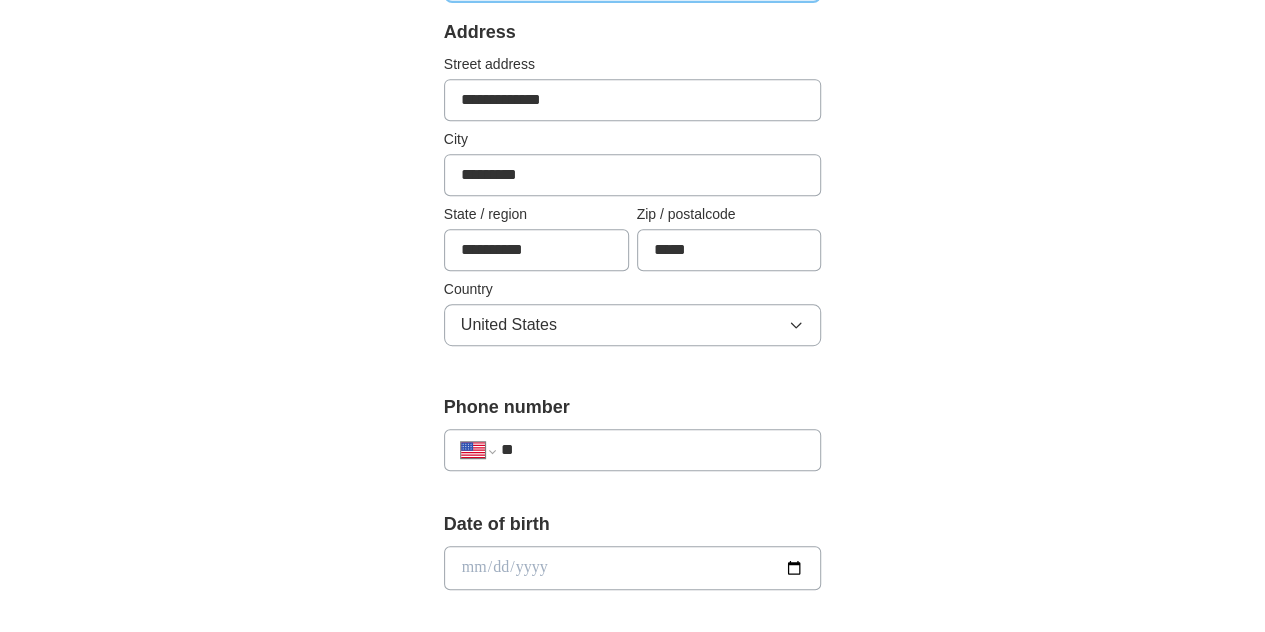 click on "**" at bounding box center (653, 450) 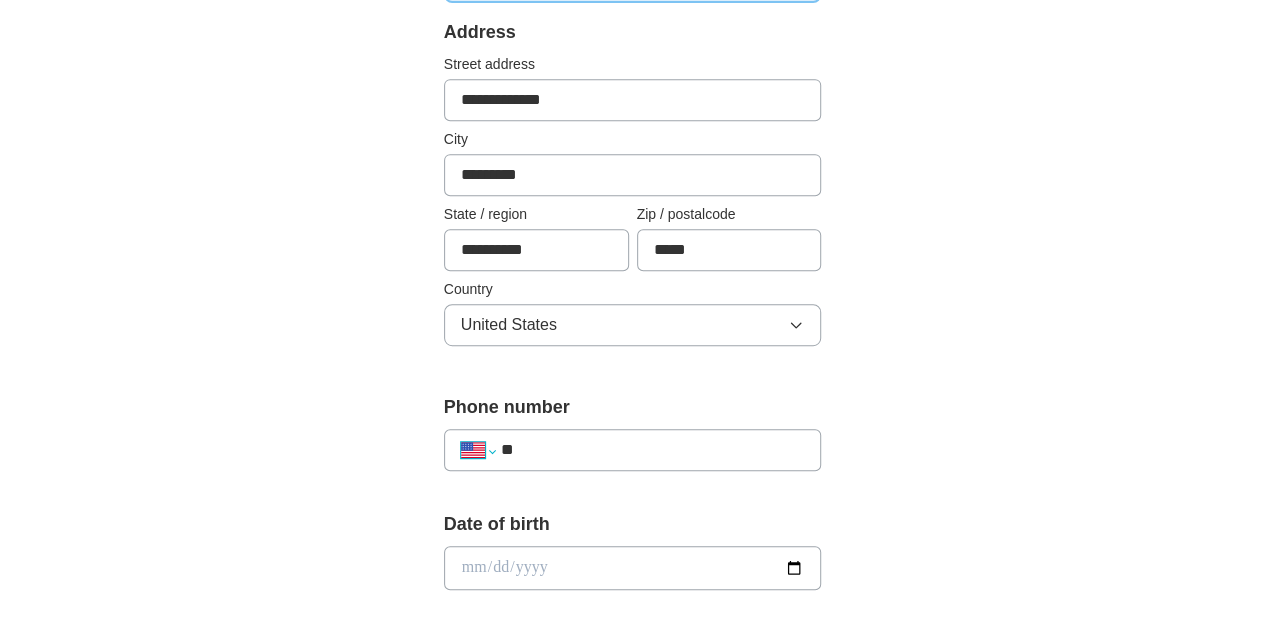 click on "**********" at bounding box center [478, 450] 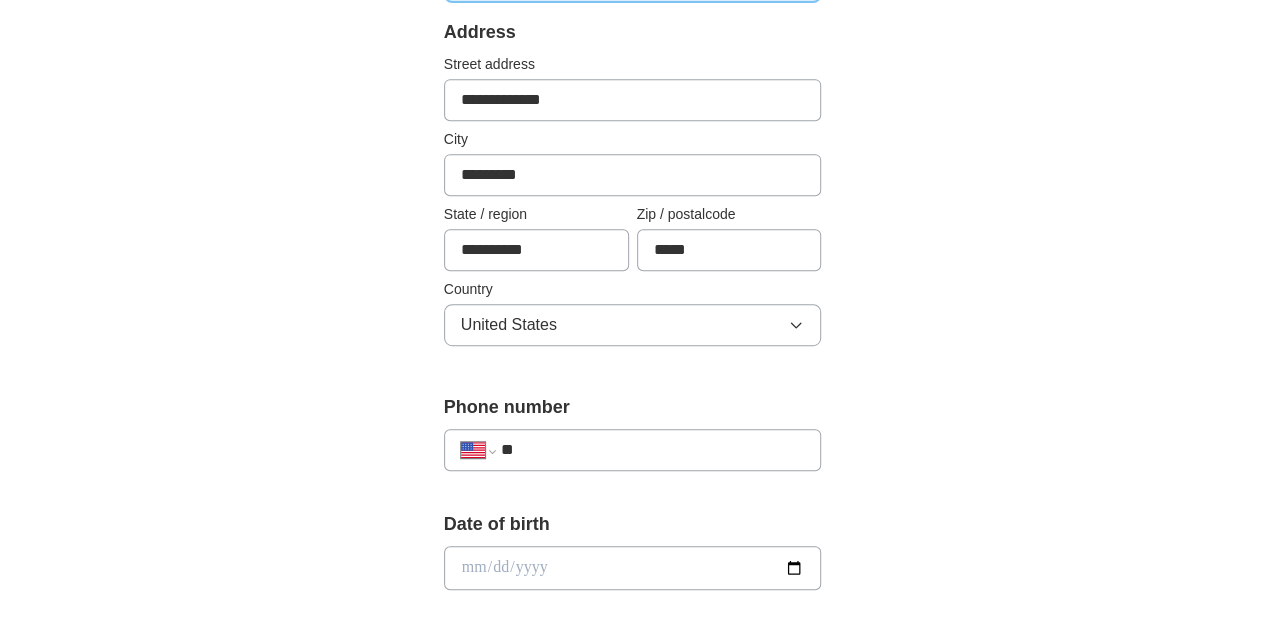 click on "**********" at bounding box center [633, 450] 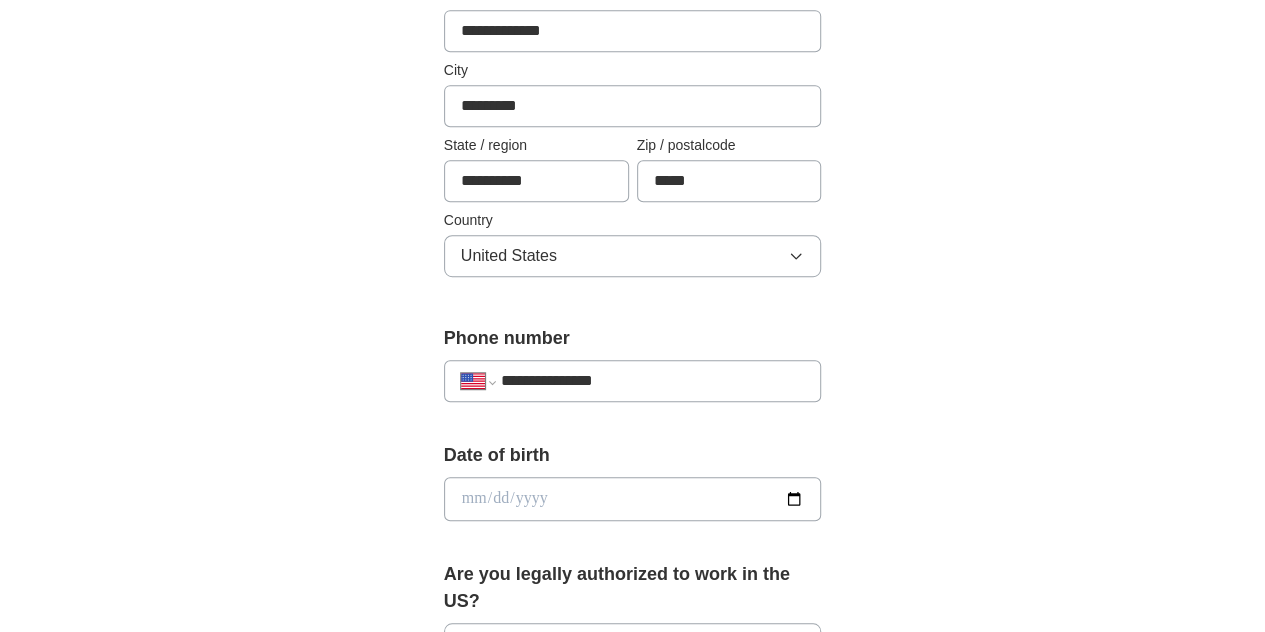 scroll, scrollTop: 540, scrollLeft: 0, axis: vertical 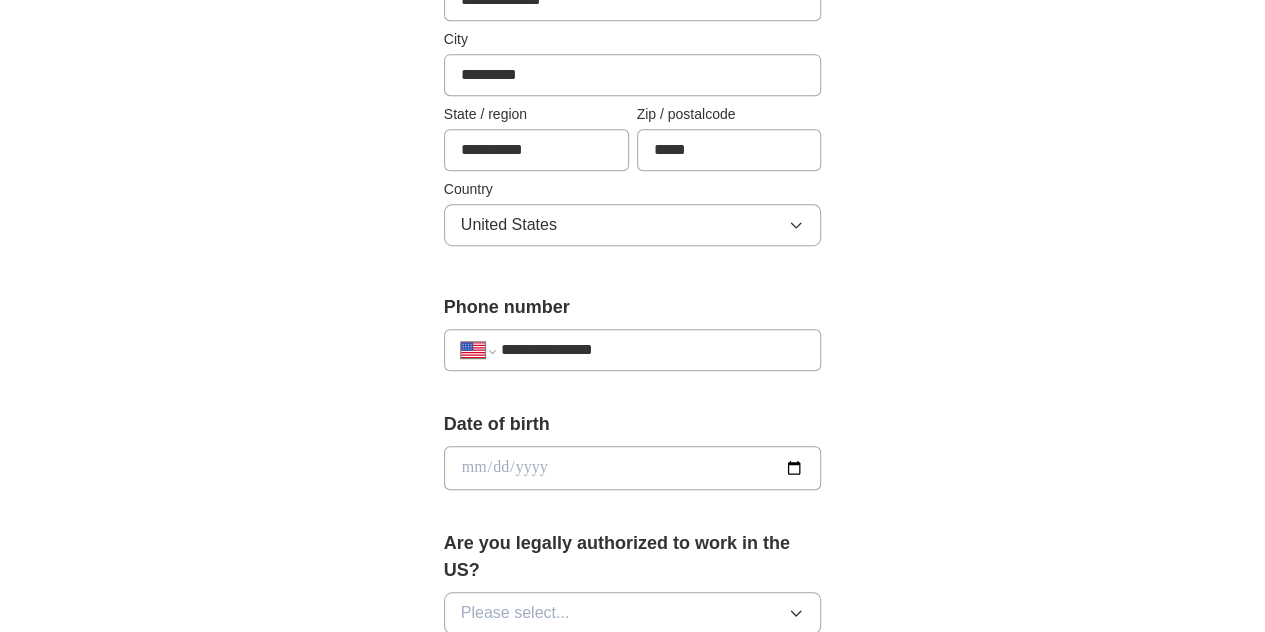 type on "**********" 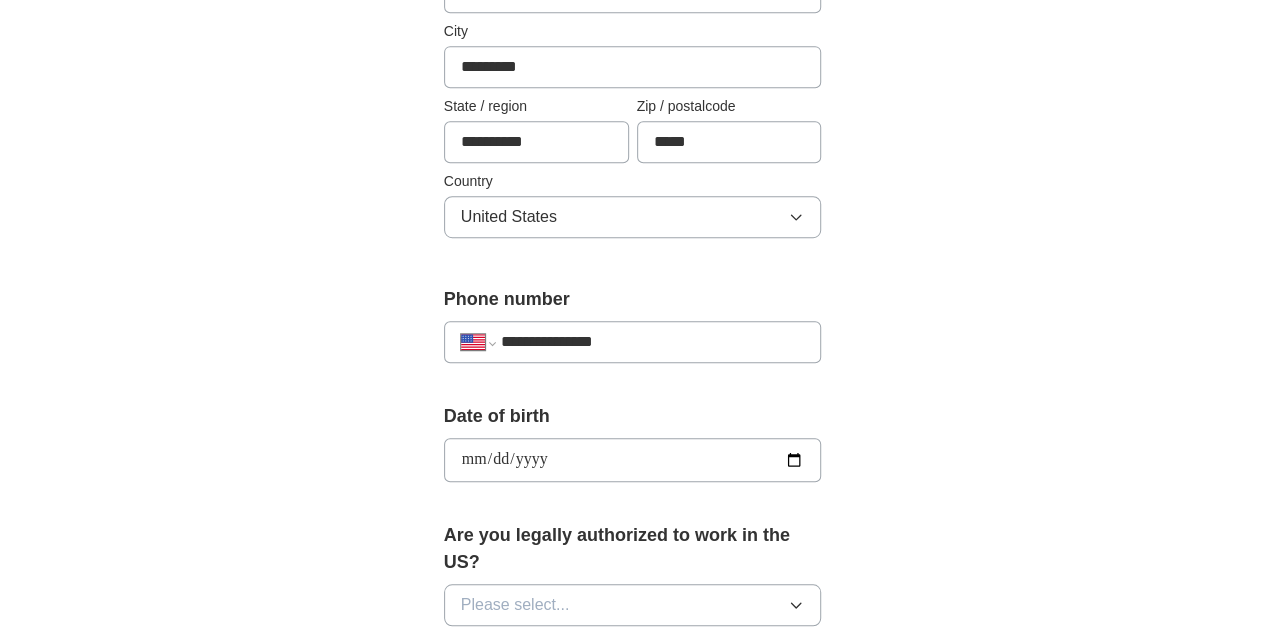 scroll, scrollTop: 740, scrollLeft: 0, axis: vertical 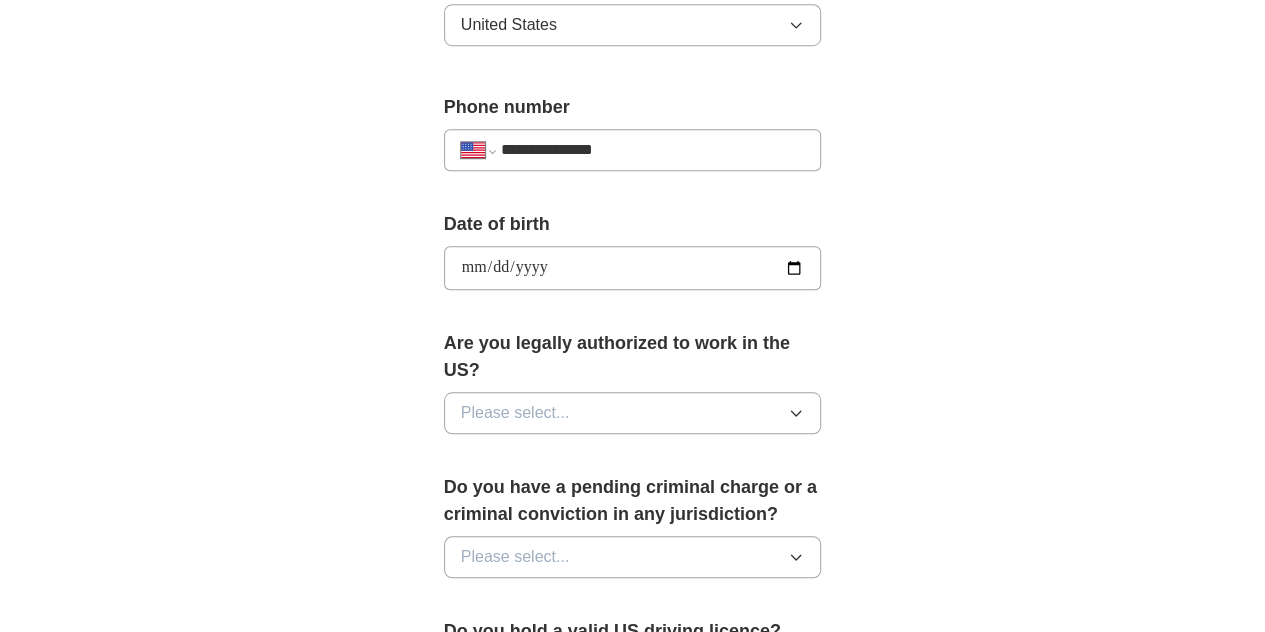 click on "**********" at bounding box center [633, 268] 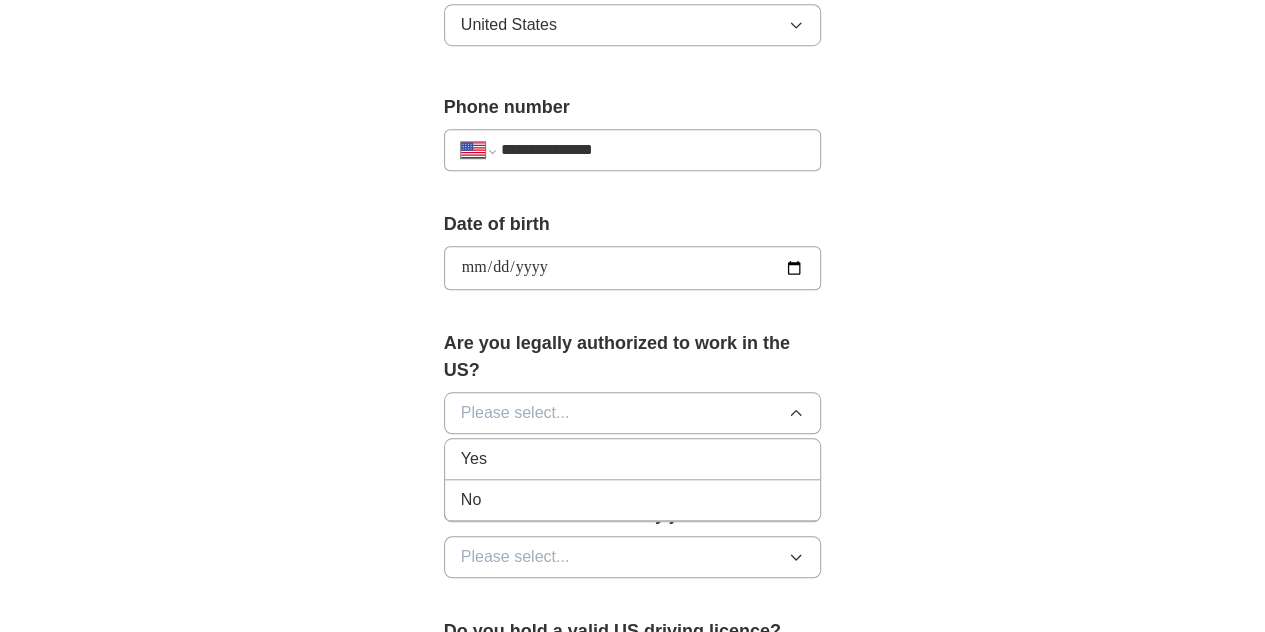 click on "Yes" at bounding box center (633, 459) 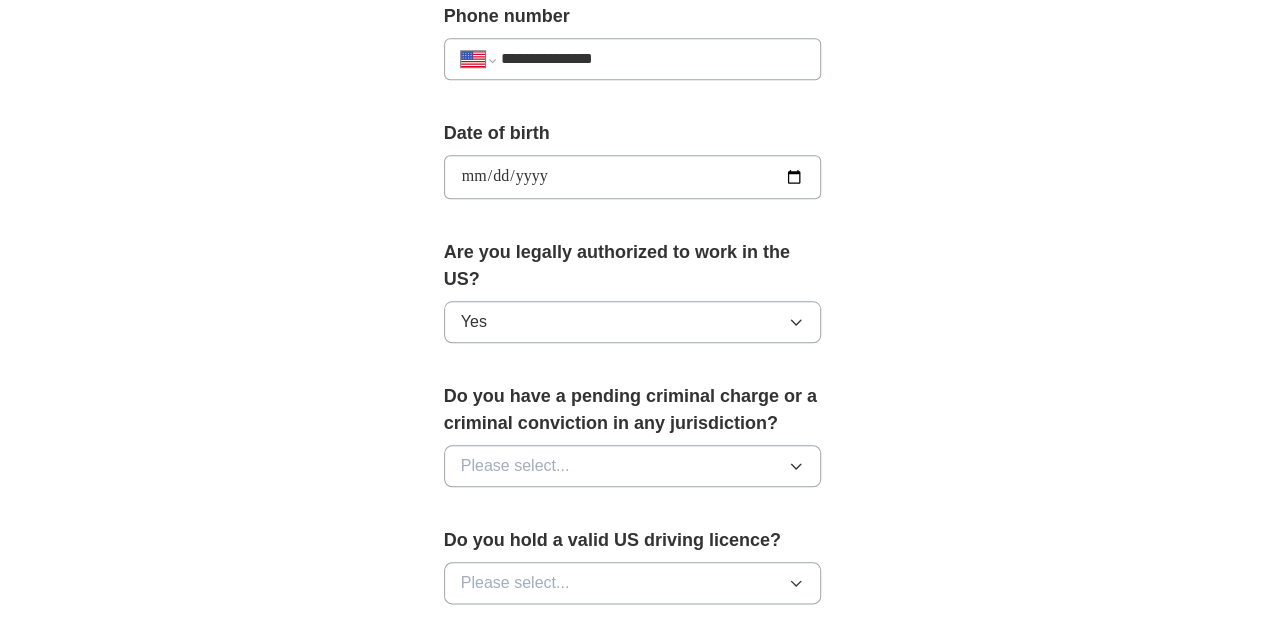 scroll, scrollTop: 940, scrollLeft: 0, axis: vertical 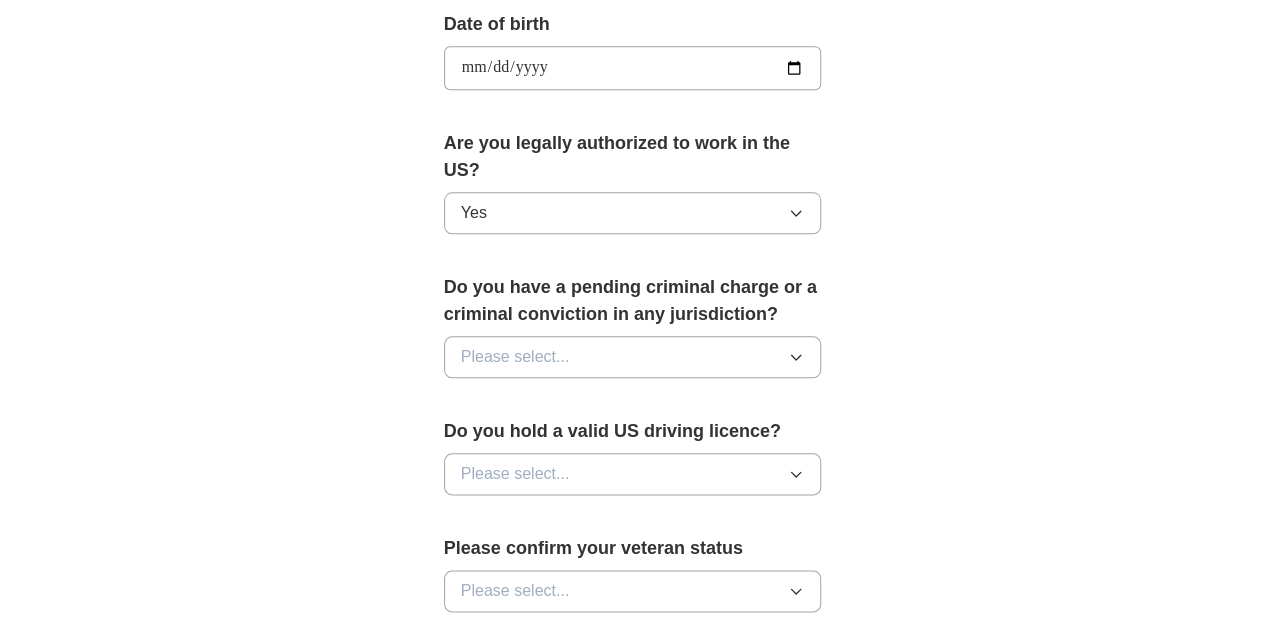 click on "Please select..." at bounding box center [633, 357] 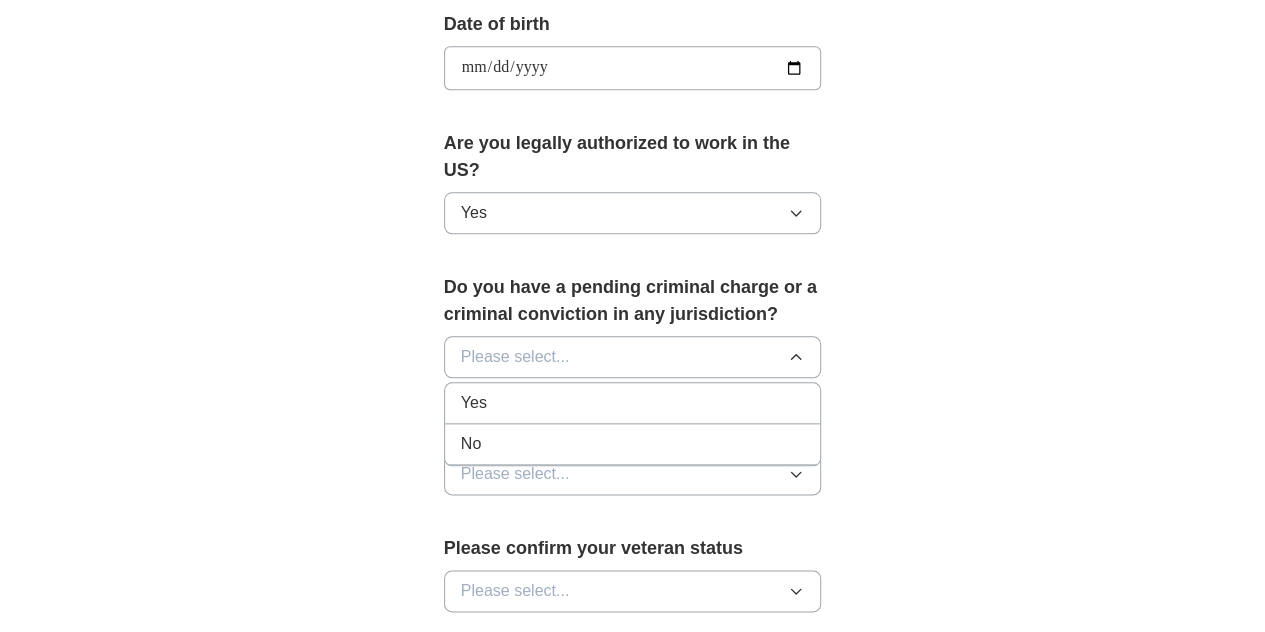click on "No" at bounding box center [633, 444] 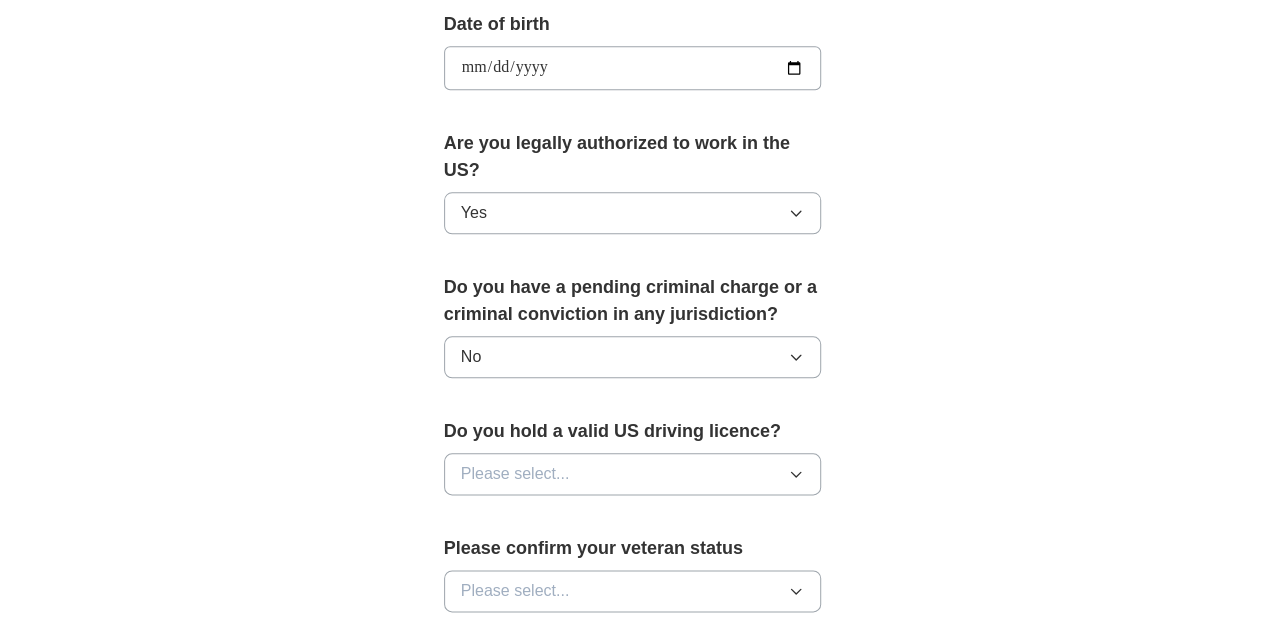 click on "Please select..." at bounding box center (633, 474) 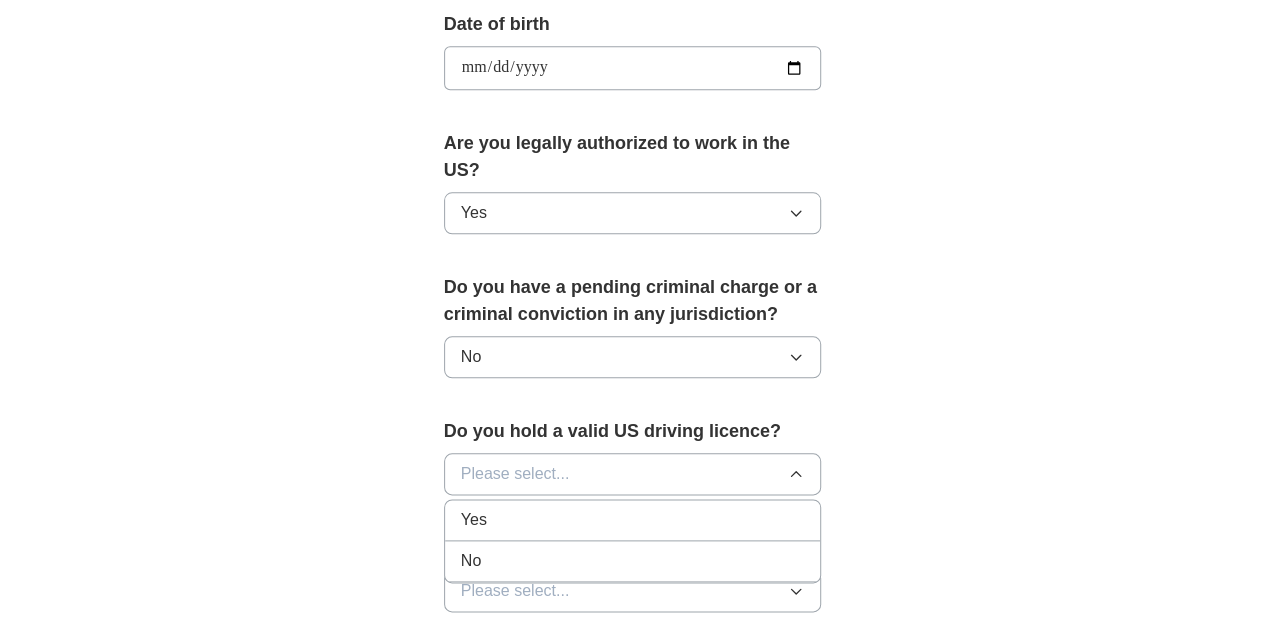 click on "Yes" at bounding box center [633, 520] 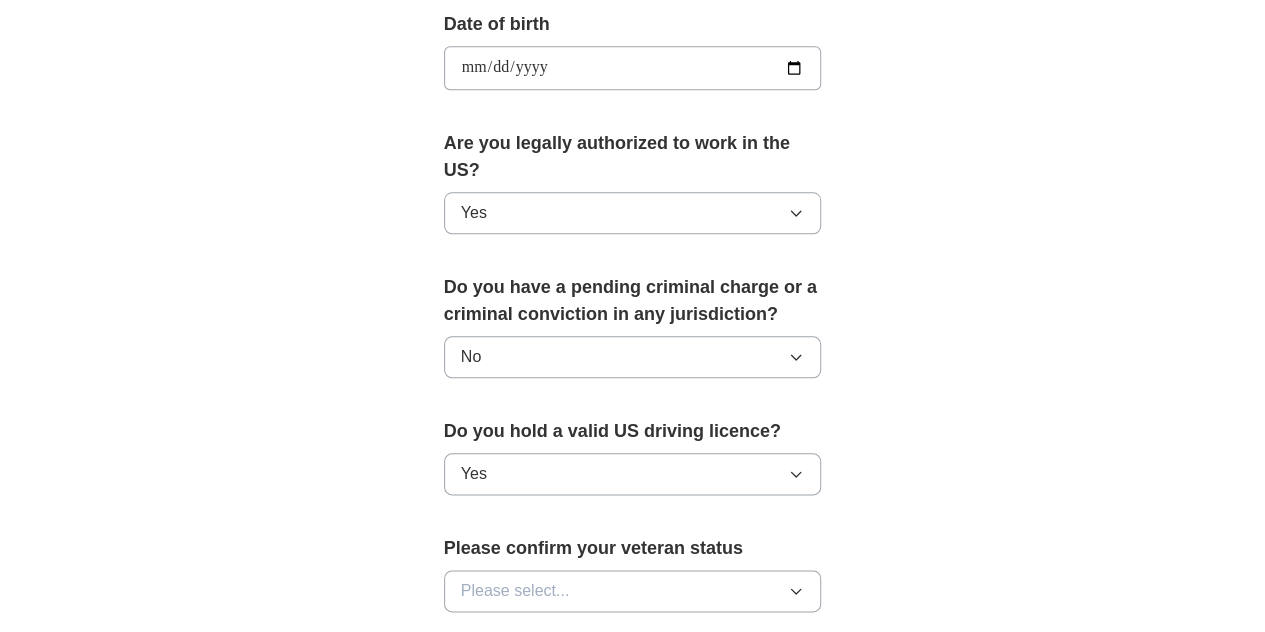 click on "Yes" at bounding box center [633, 474] 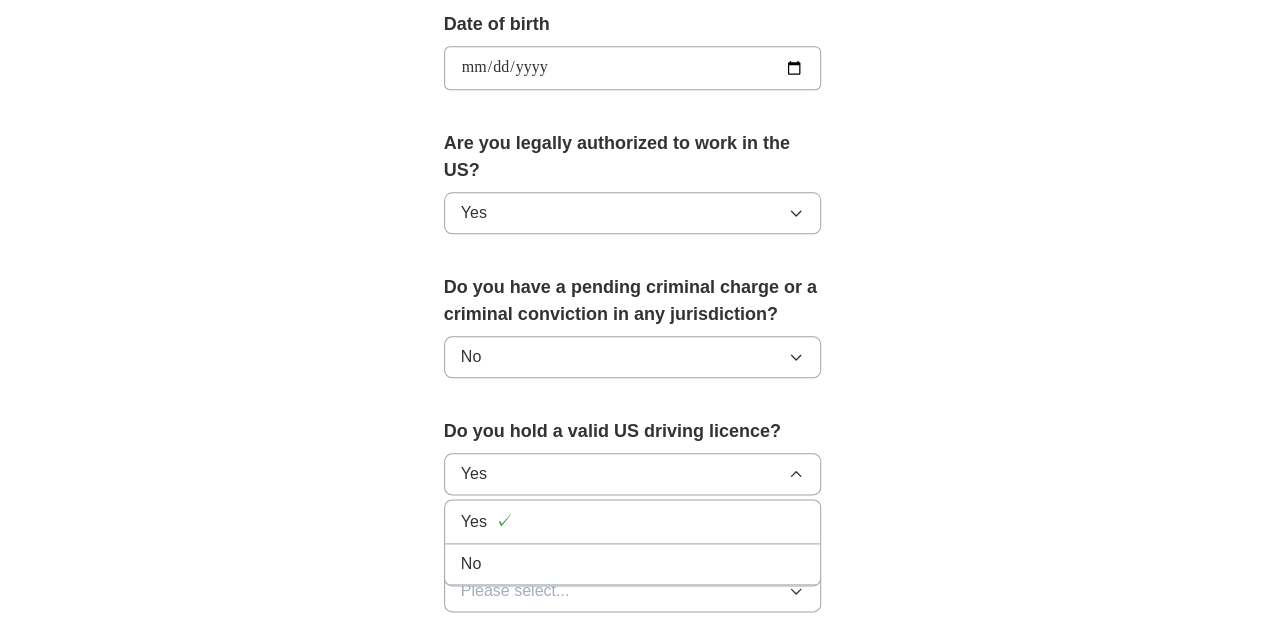 click on "No" at bounding box center (633, 564) 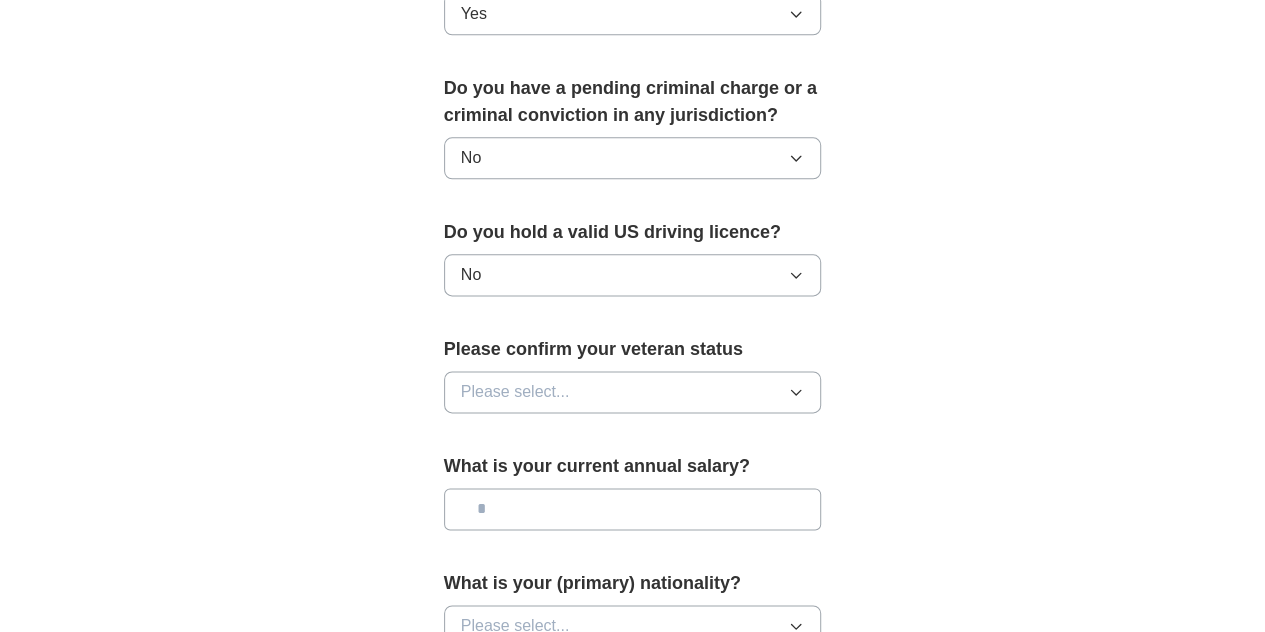 scroll, scrollTop: 1140, scrollLeft: 0, axis: vertical 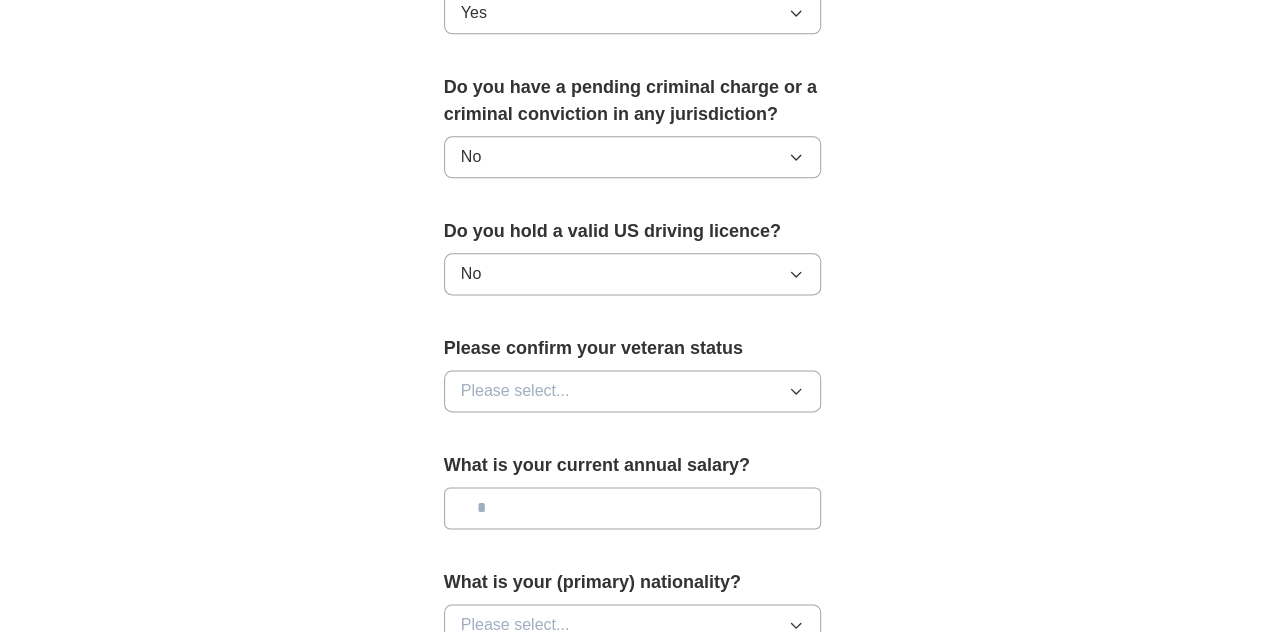 click on "No" at bounding box center [633, 274] 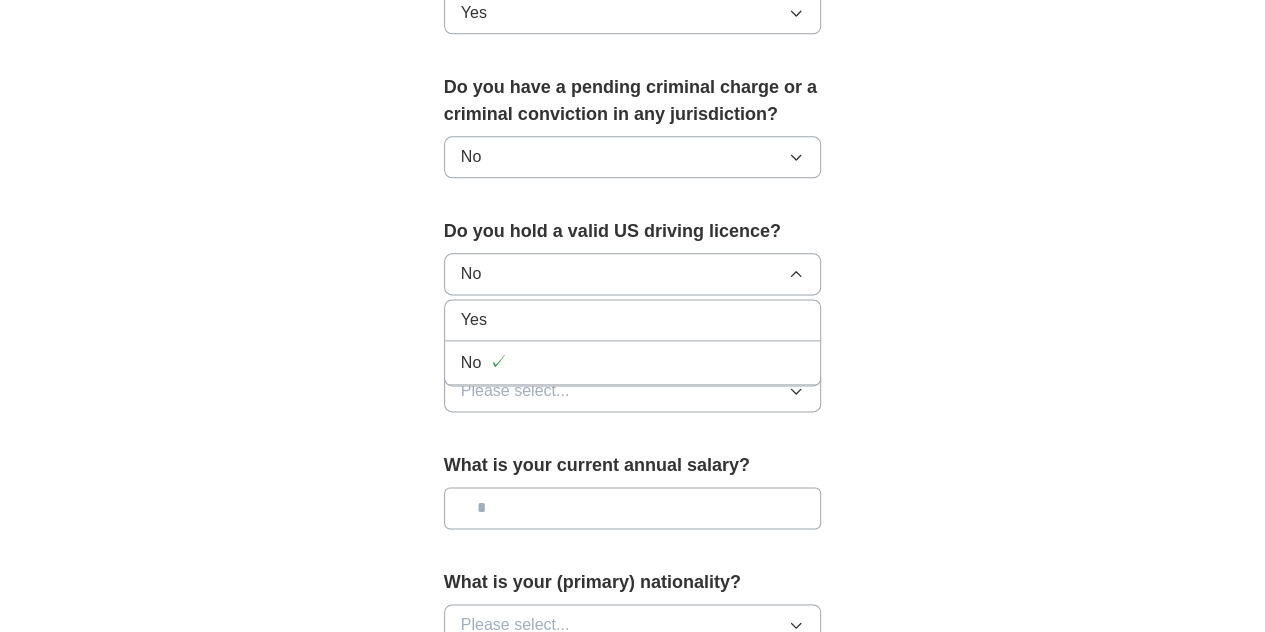 click on "Yes" at bounding box center (633, 320) 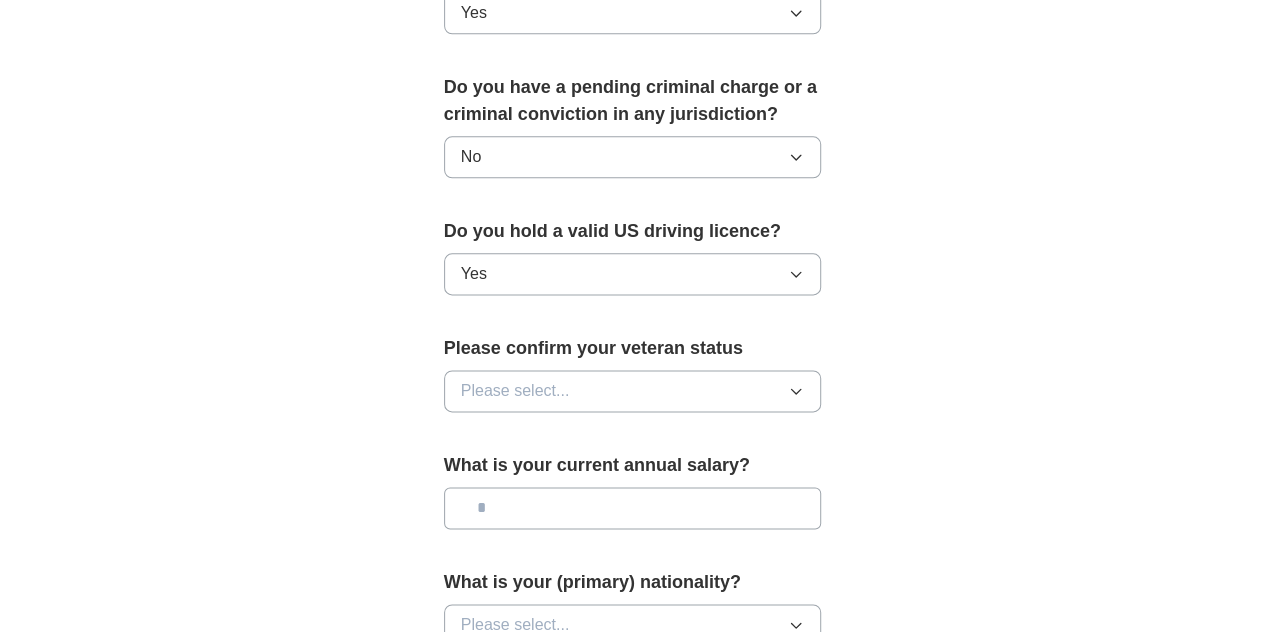 click on "Please select..." at bounding box center [633, 391] 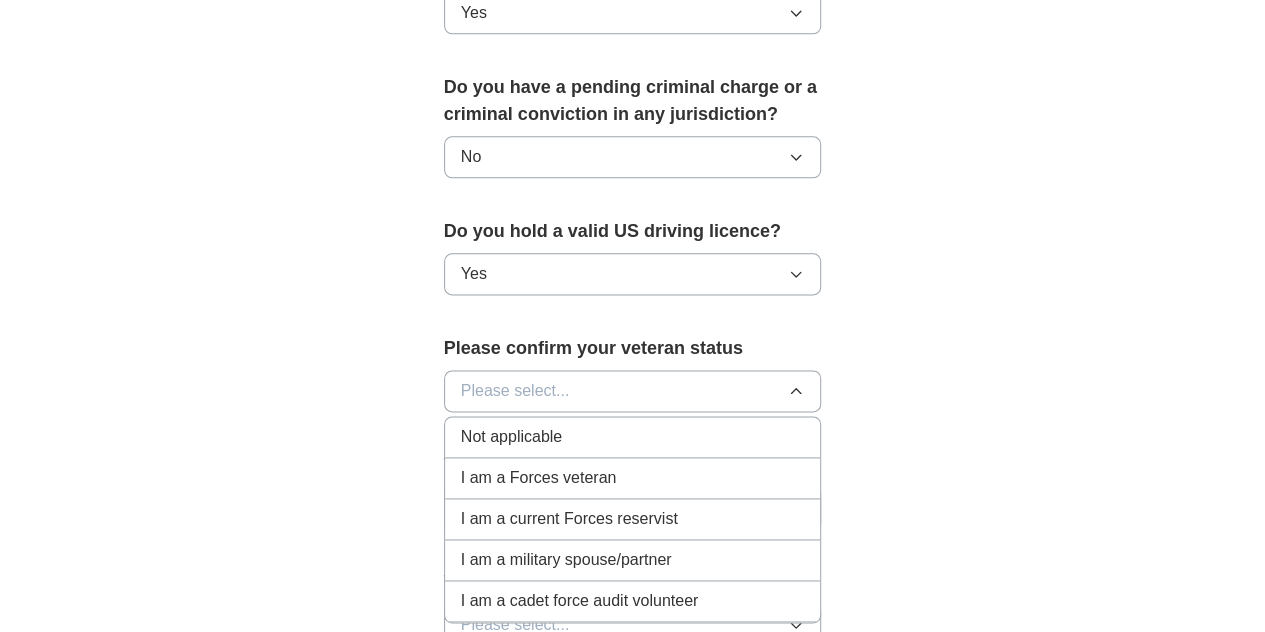 click on "Not applicable" at bounding box center [633, 437] 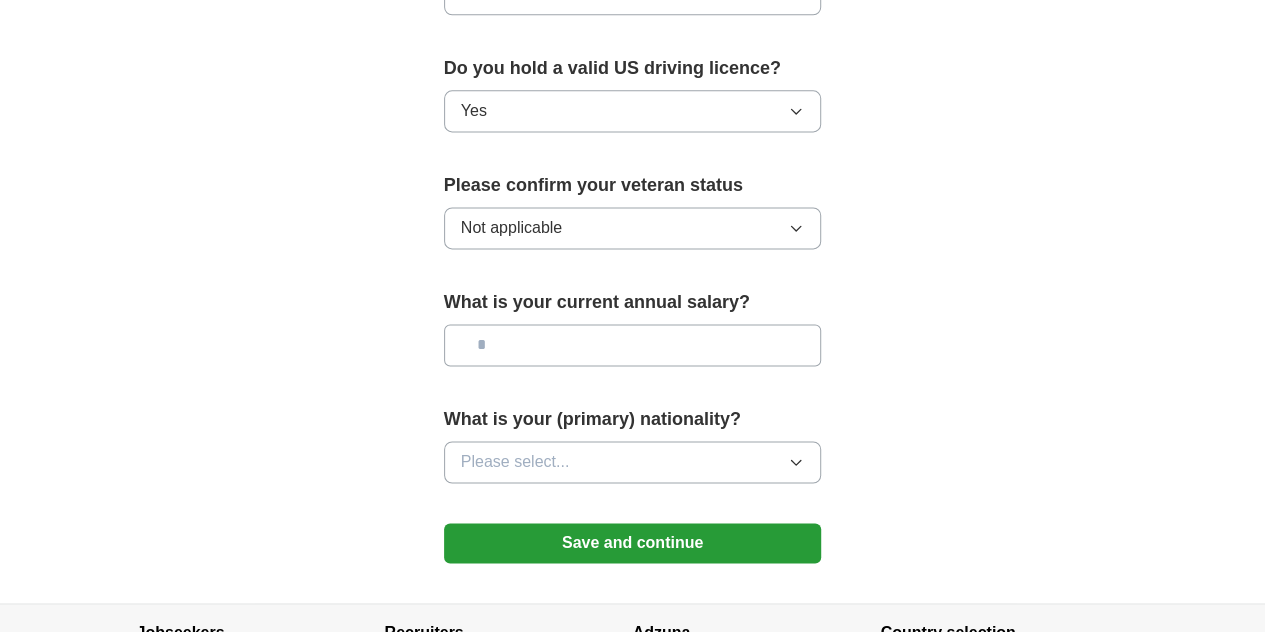 scroll, scrollTop: 1440, scrollLeft: 0, axis: vertical 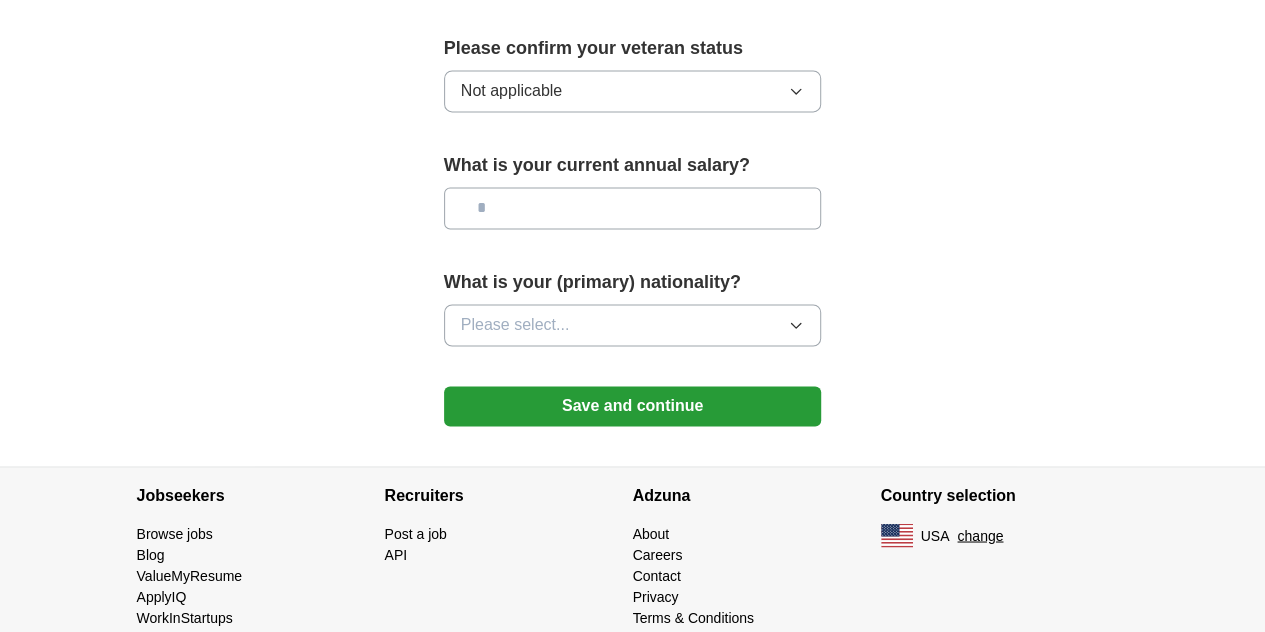 drag, startPoint x: 576, startPoint y: 163, endPoint x: 564, endPoint y: 172, distance: 15 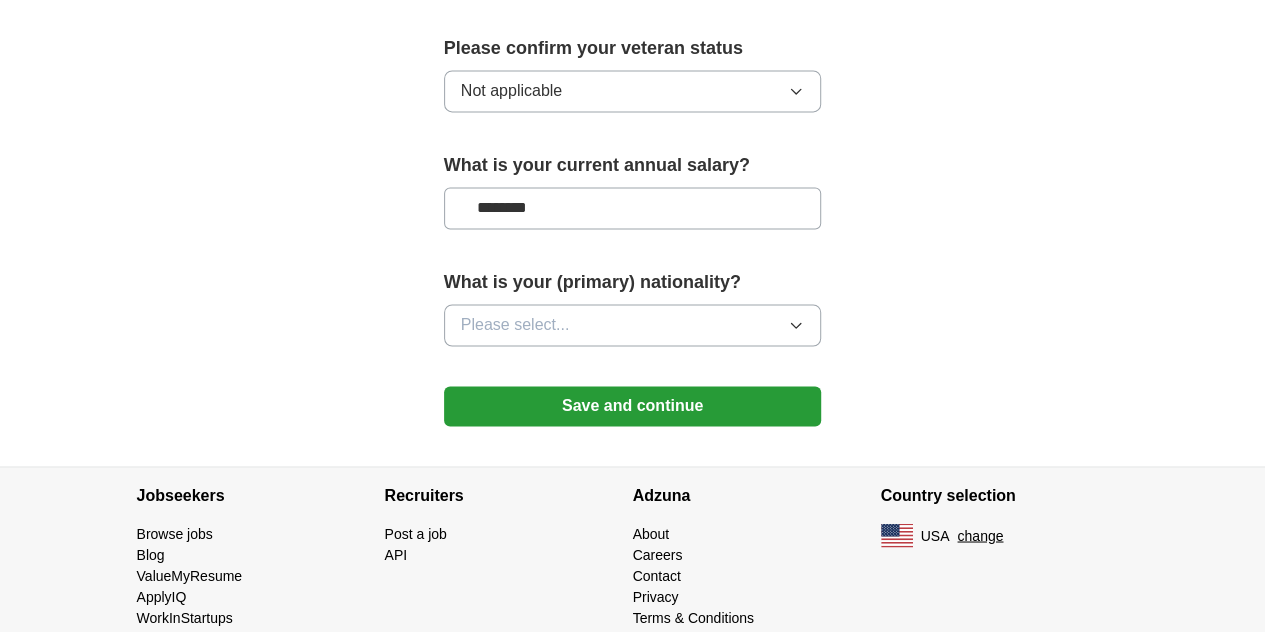 type on "********" 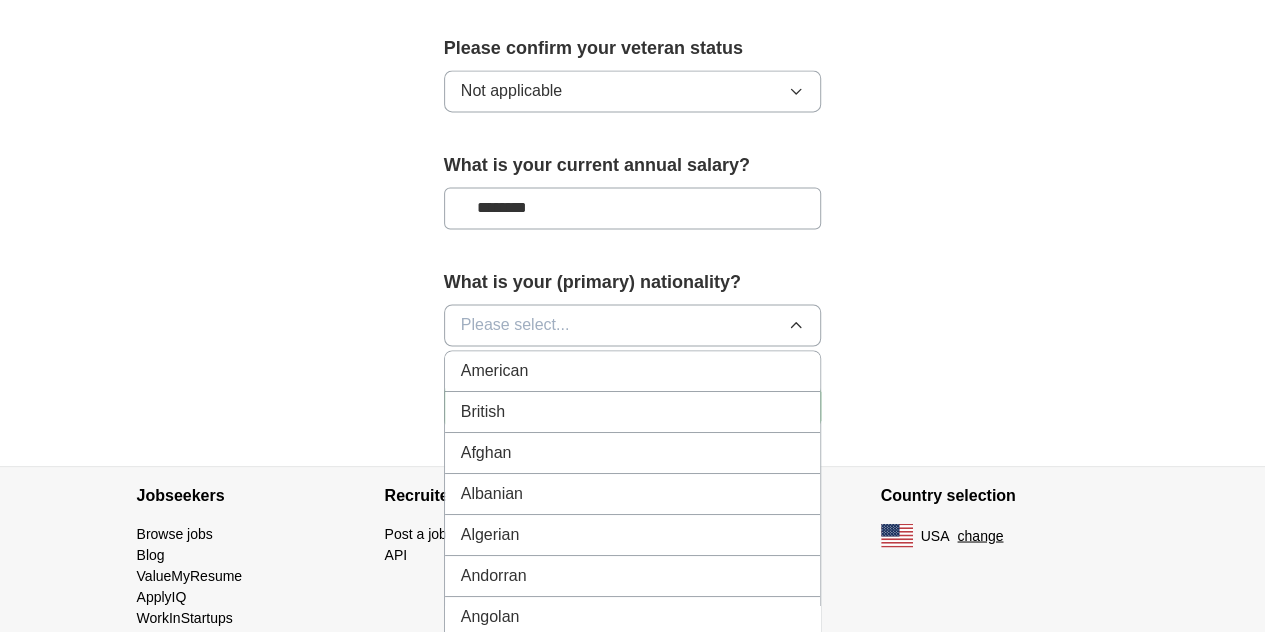 type 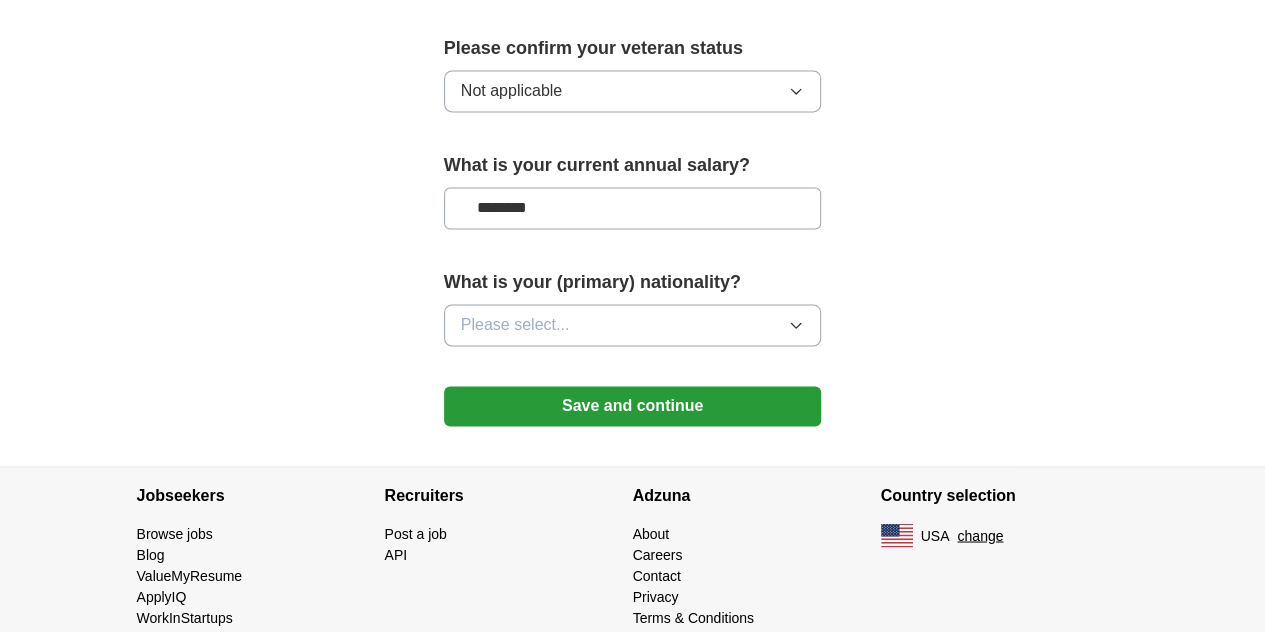 click on "Please select..." at bounding box center [515, 325] 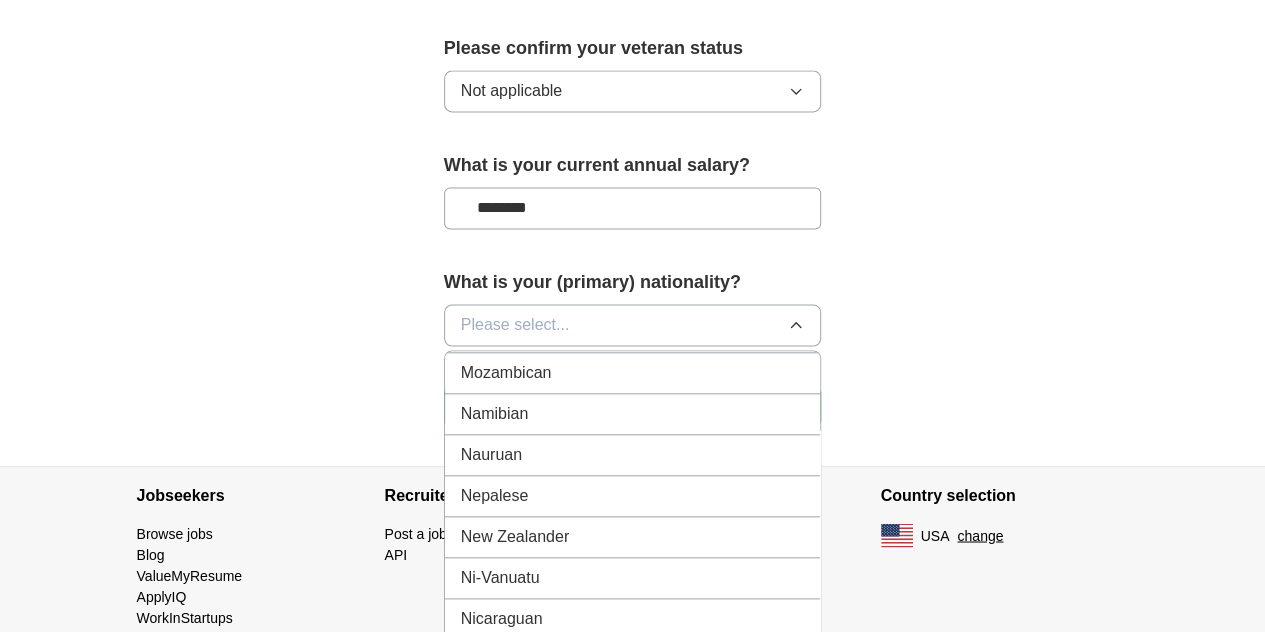 scroll, scrollTop: 5300, scrollLeft: 0, axis: vertical 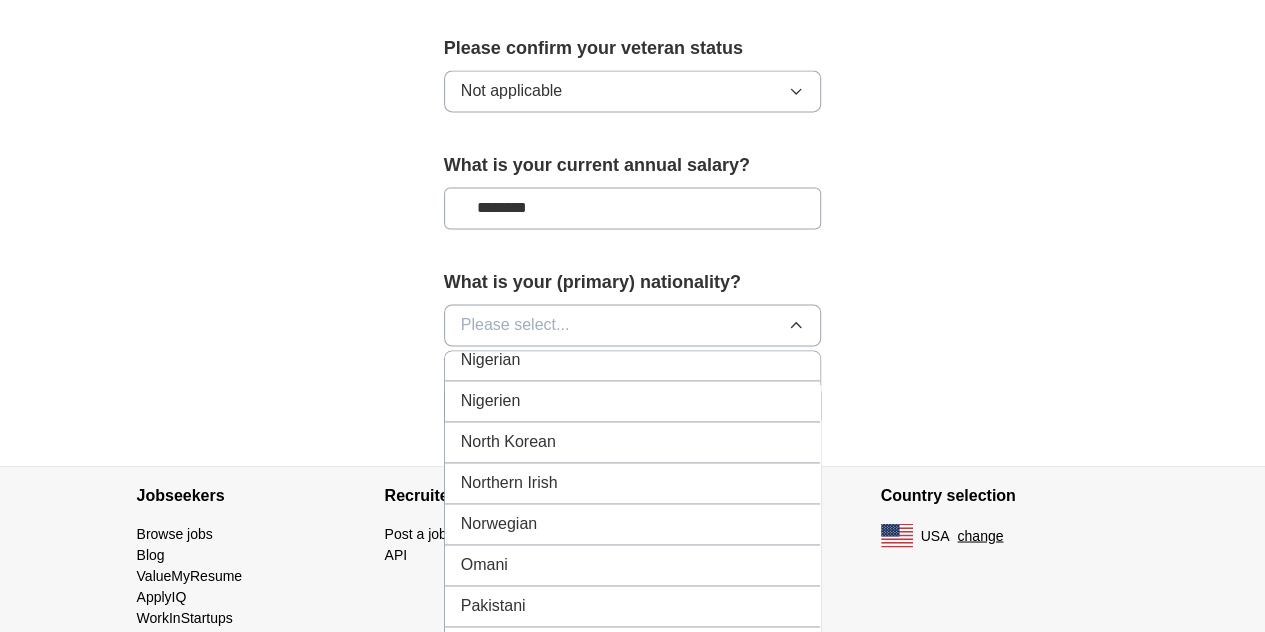 click on "Pakistani" at bounding box center (493, 606) 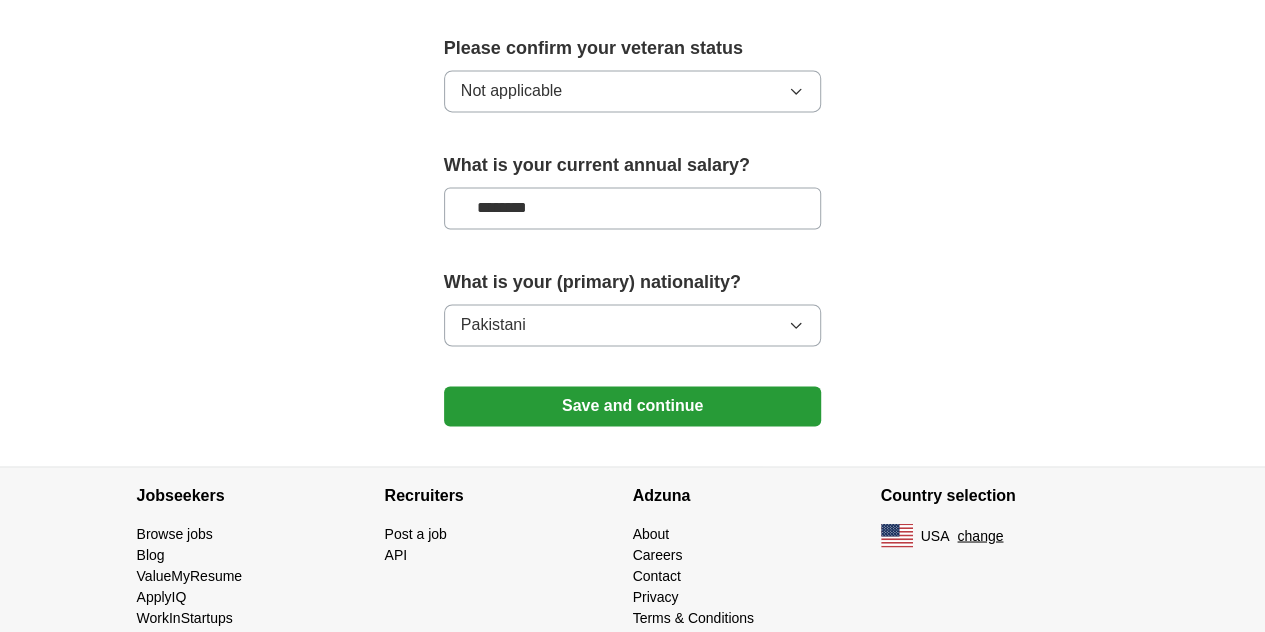 click on "Save and continue" at bounding box center [633, 406] 